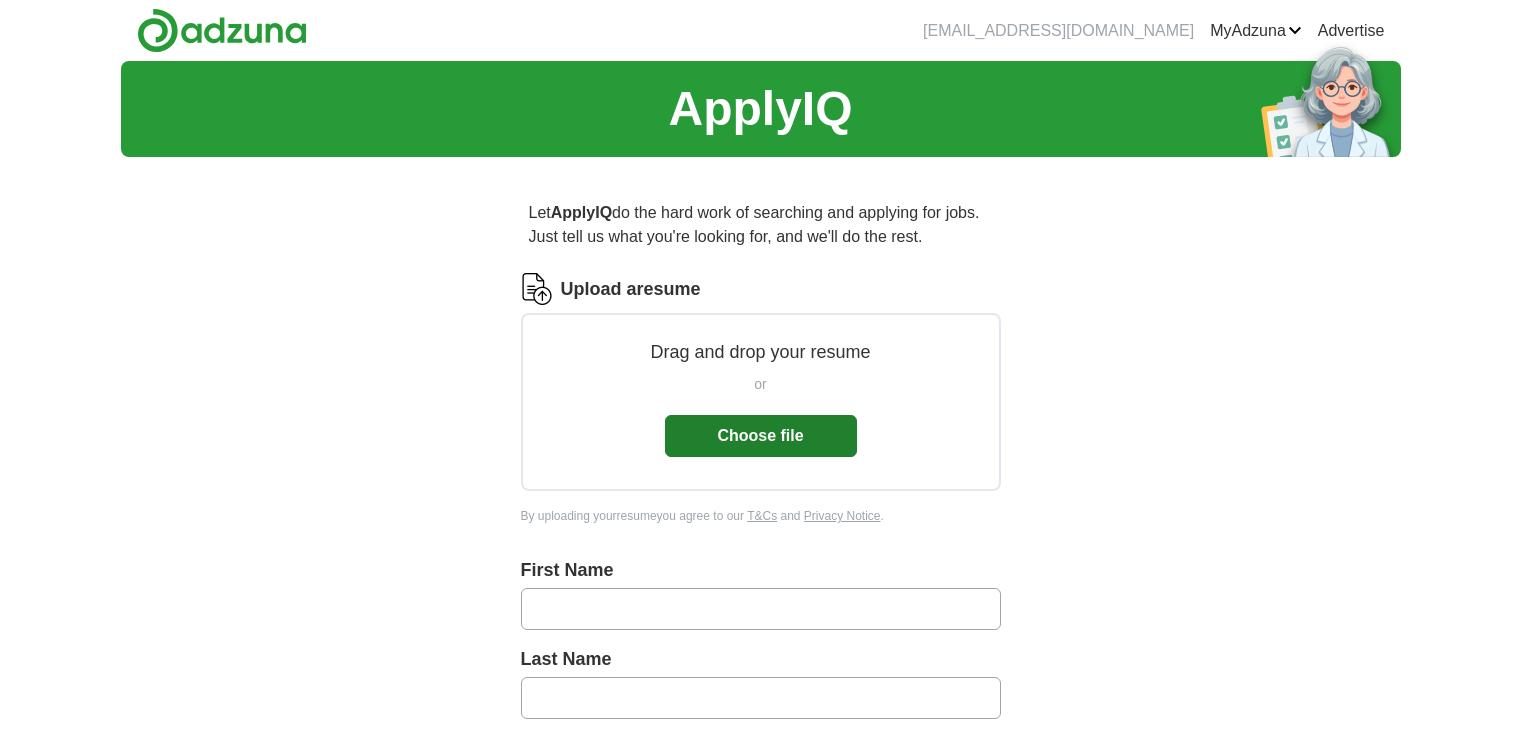 scroll, scrollTop: 0, scrollLeft: 0, axis: both 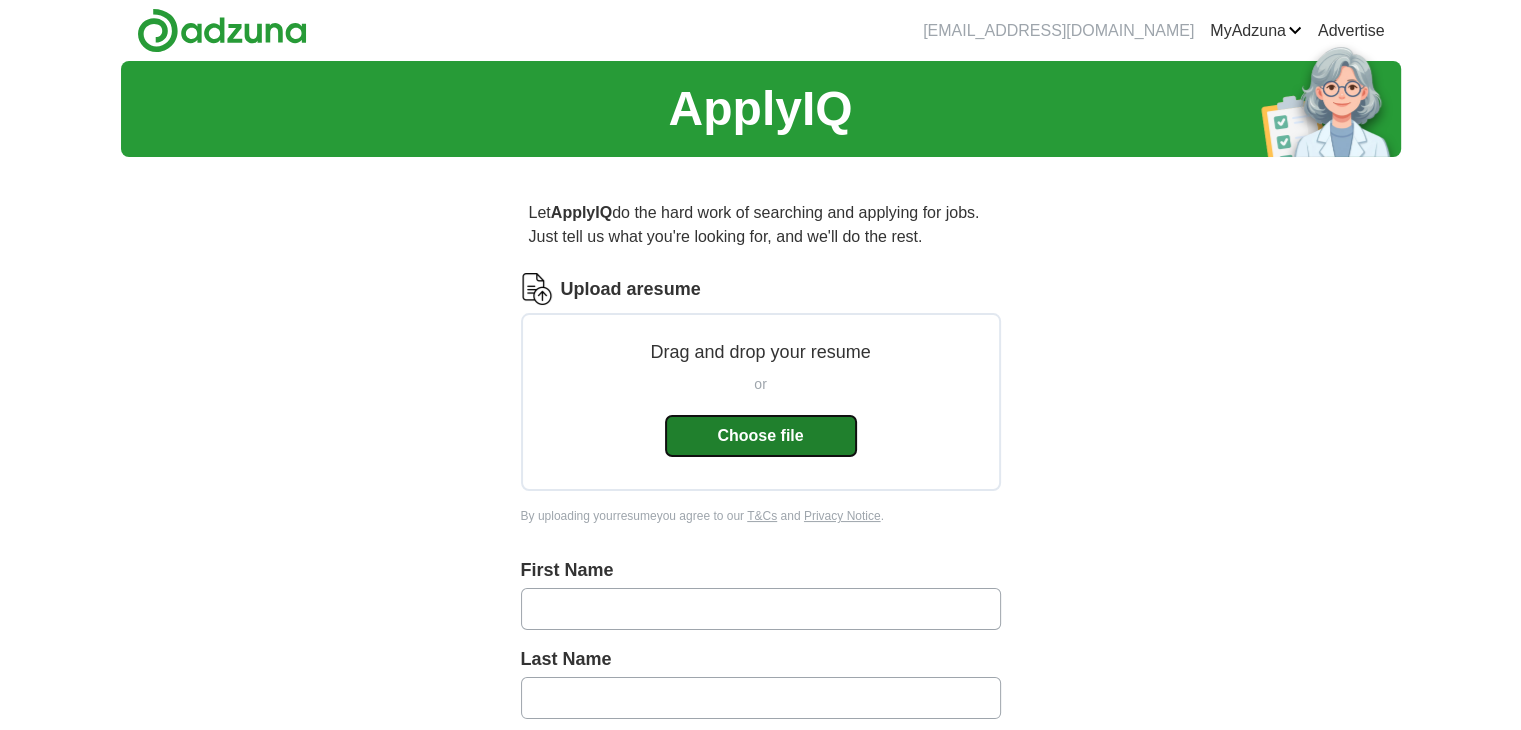 click on "Choose file" at bounding box center (761, 436) 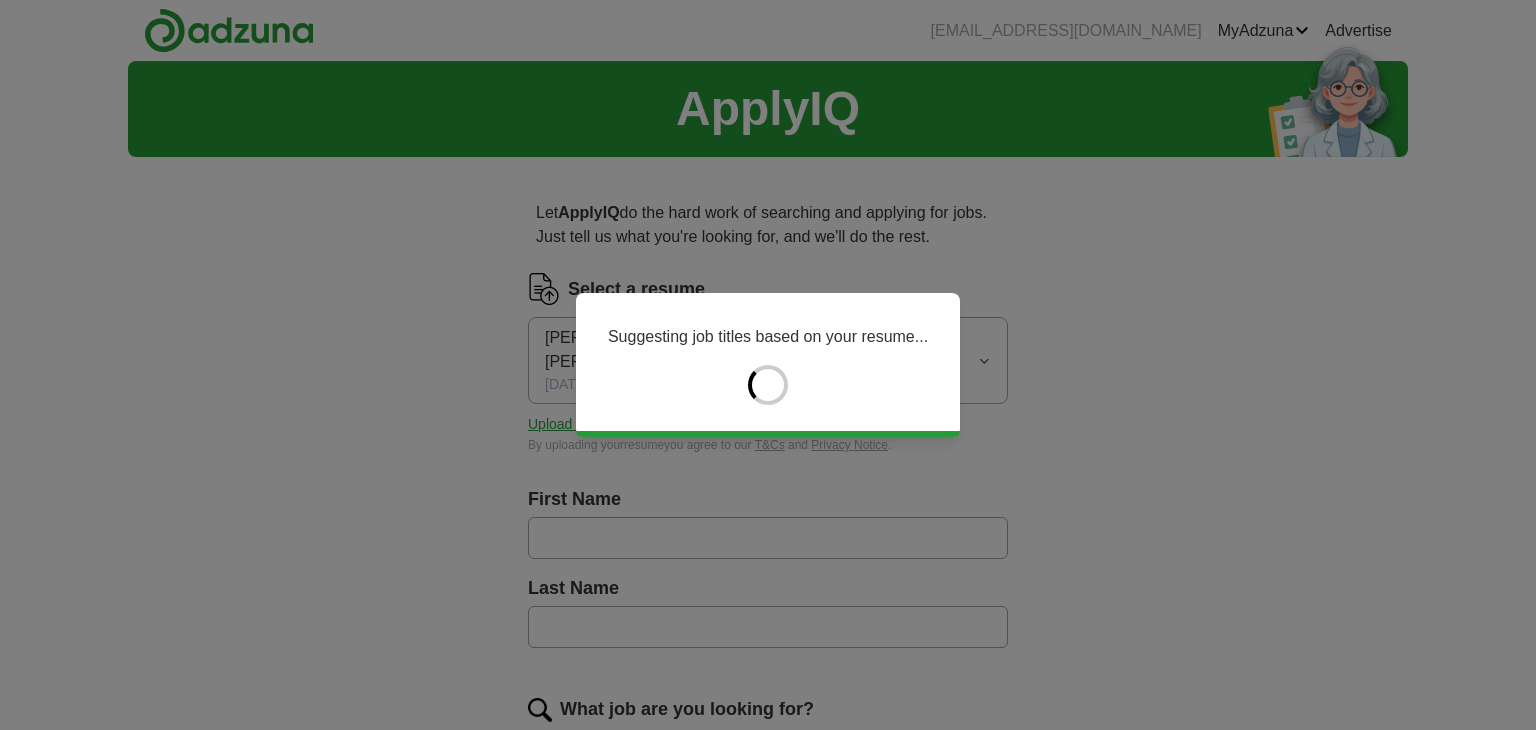 type on "***" 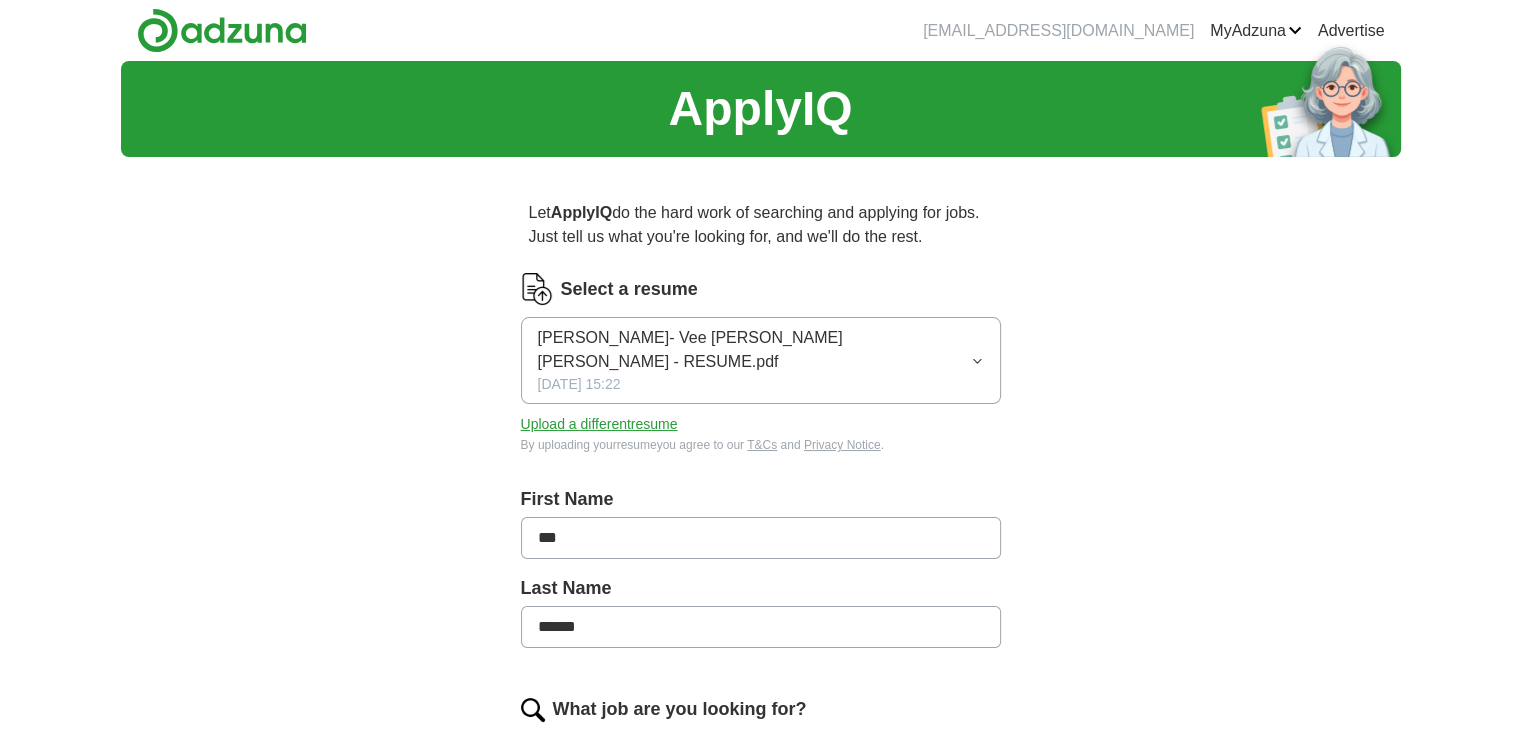 click on "***" at bounding box center (761, 538) 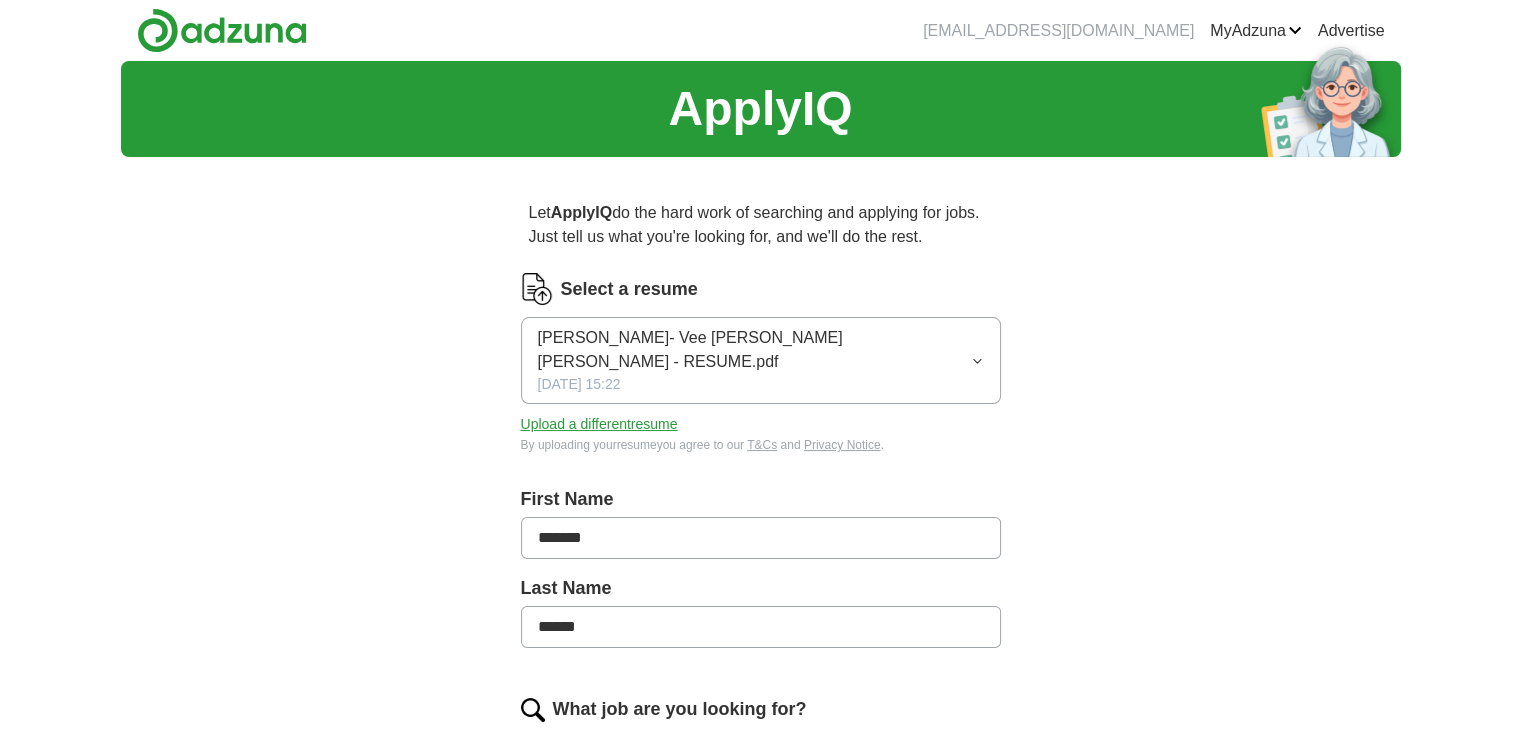 type on "*******" 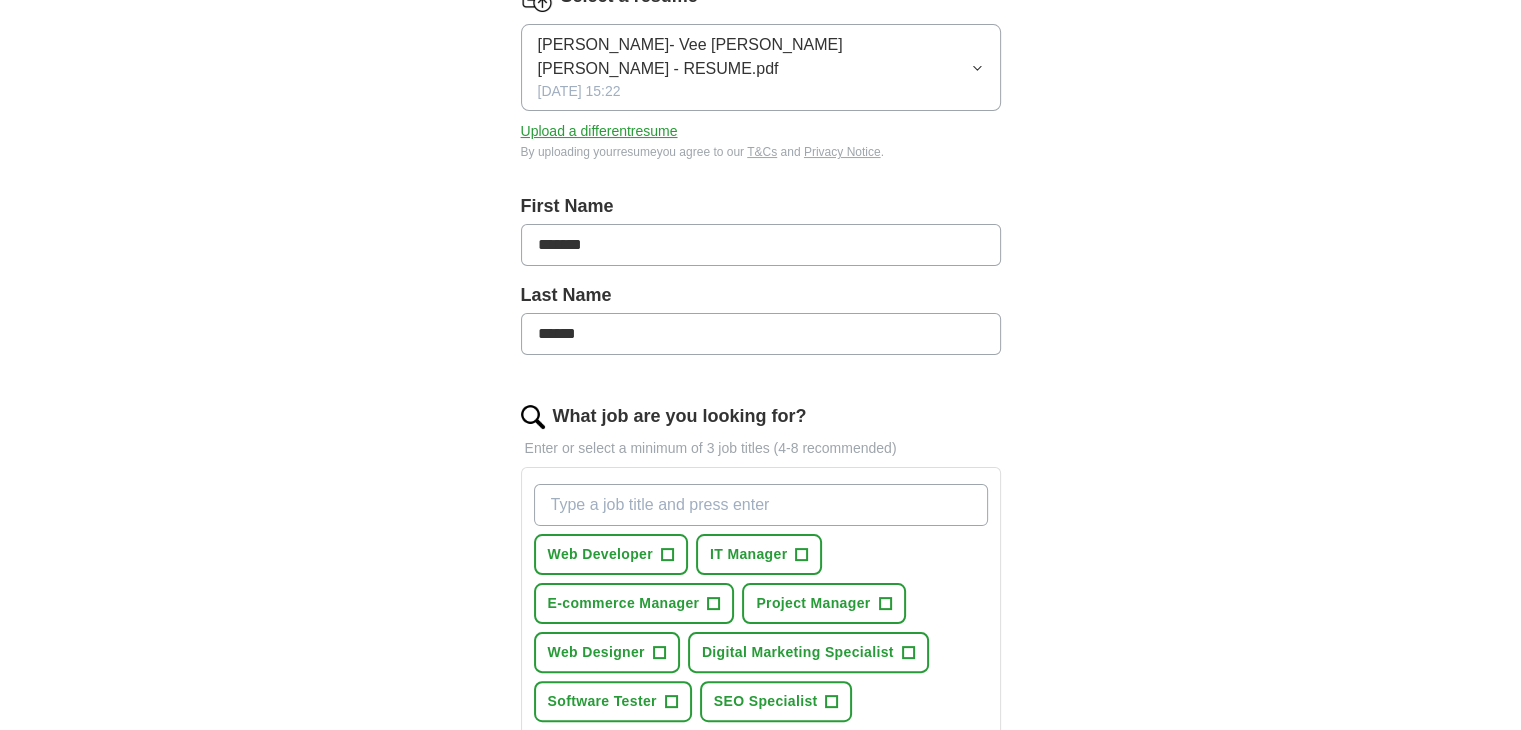 scroll, scrollTop: 400, scrollLeft: 0, axis: vertical 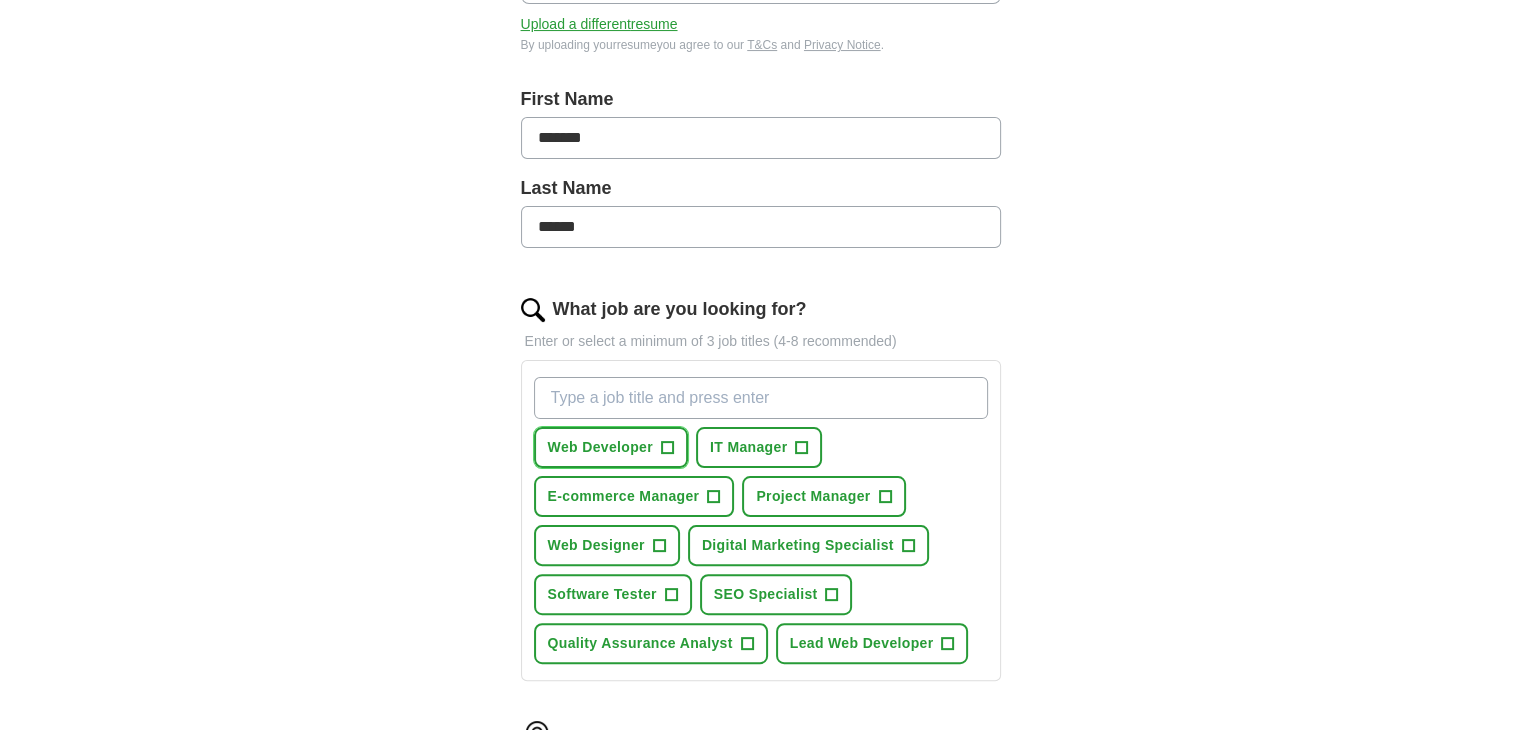 click on "+" at bounding box center (667, 448) 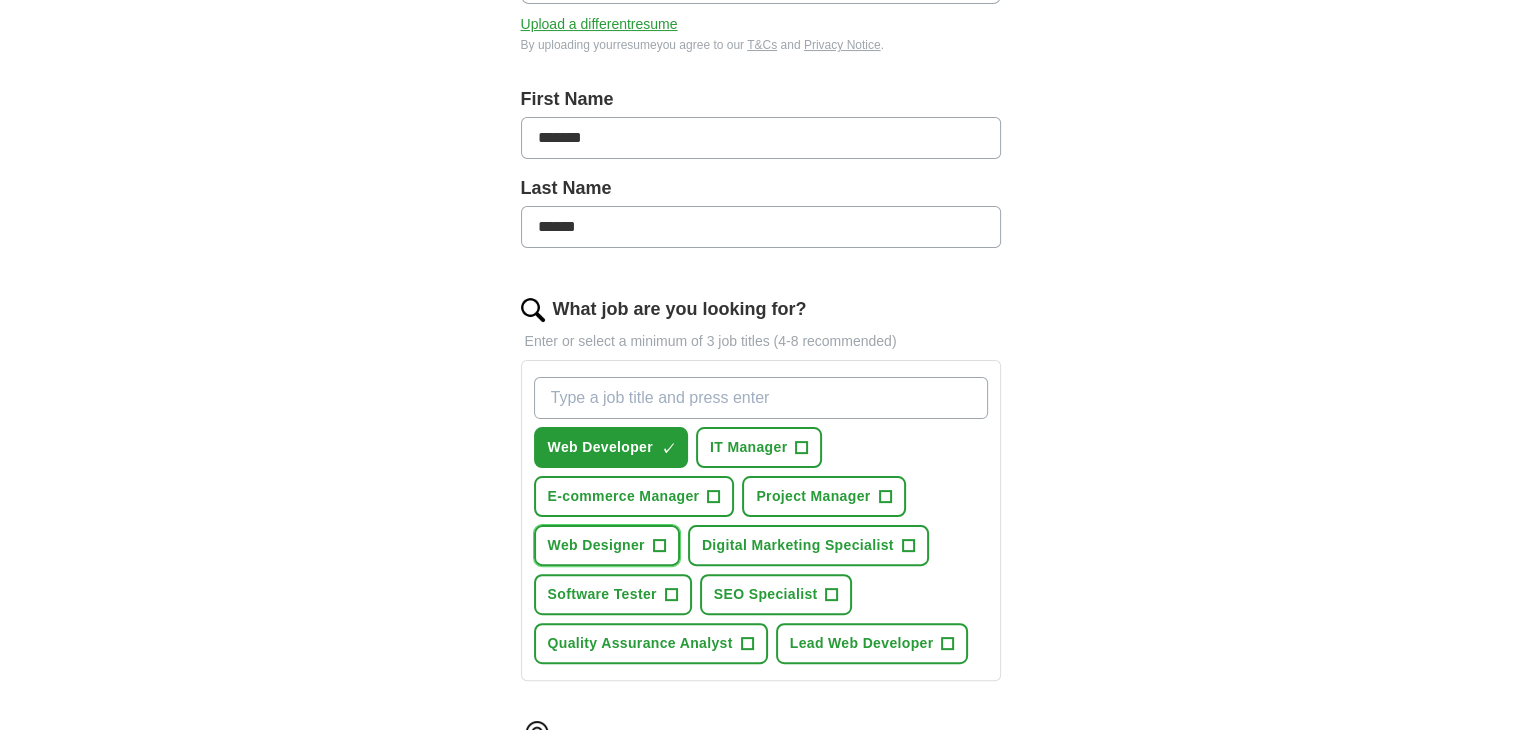 click on "+" at bounding box center (659, 546) 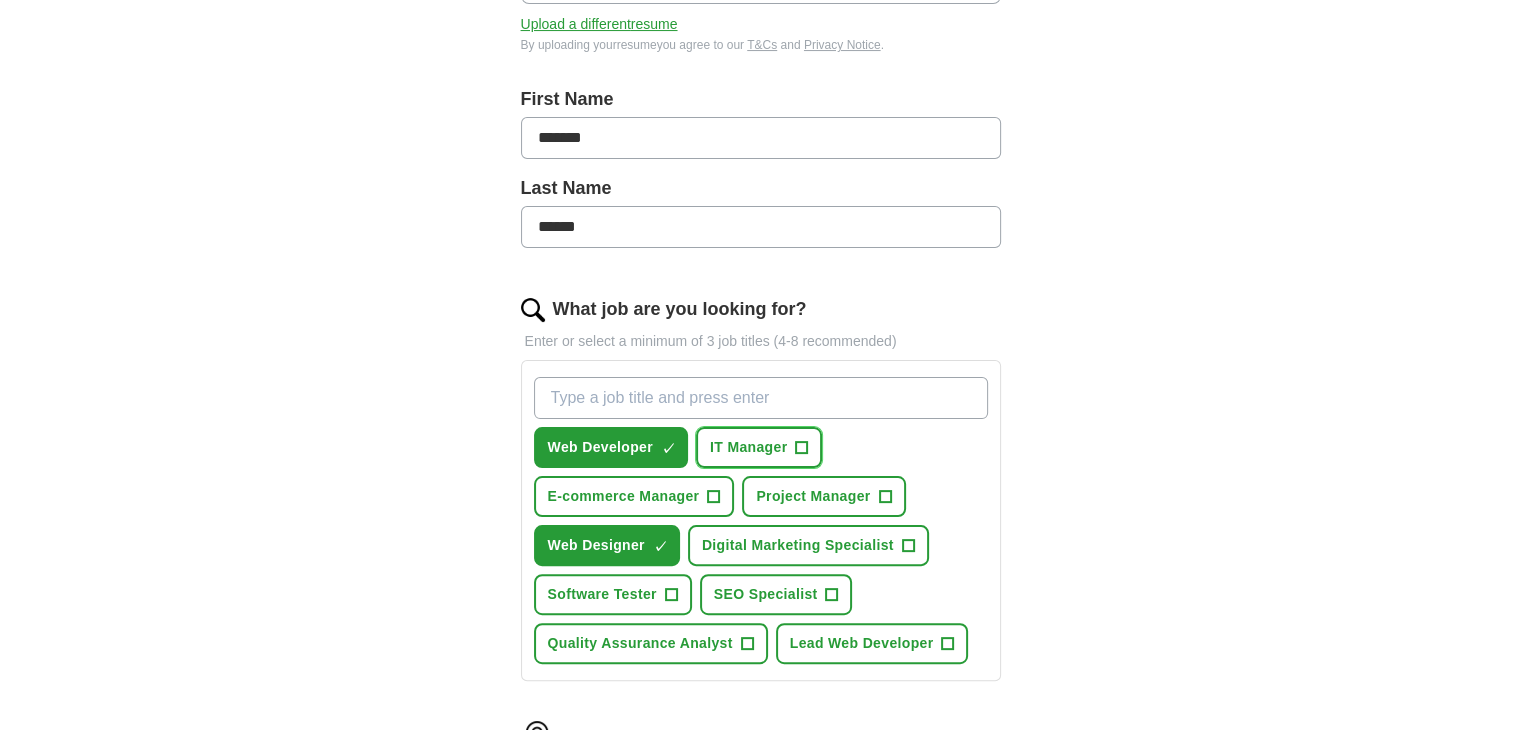 click on "+" at bounding box center (802, 448) 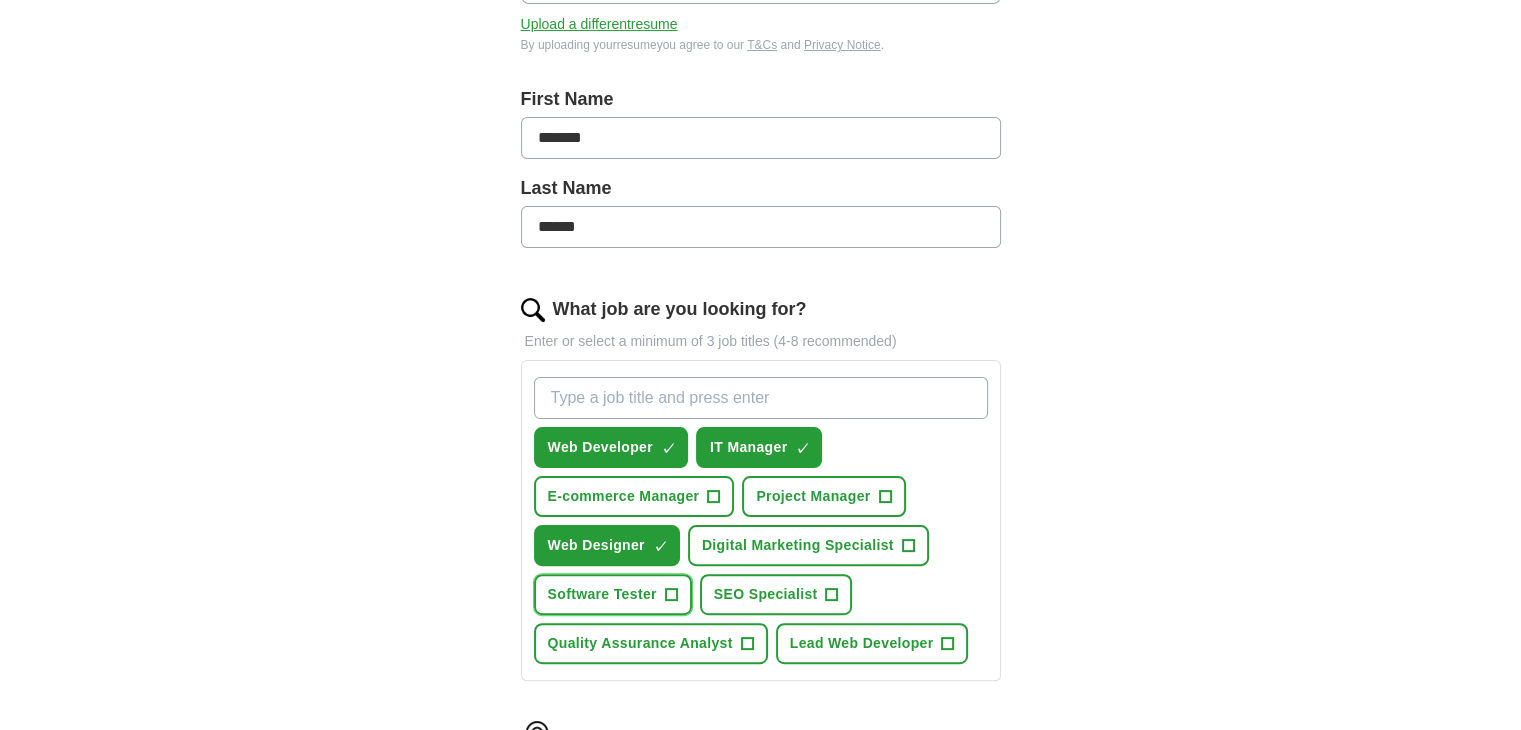 click on "+" at bounding box center [671, 595] 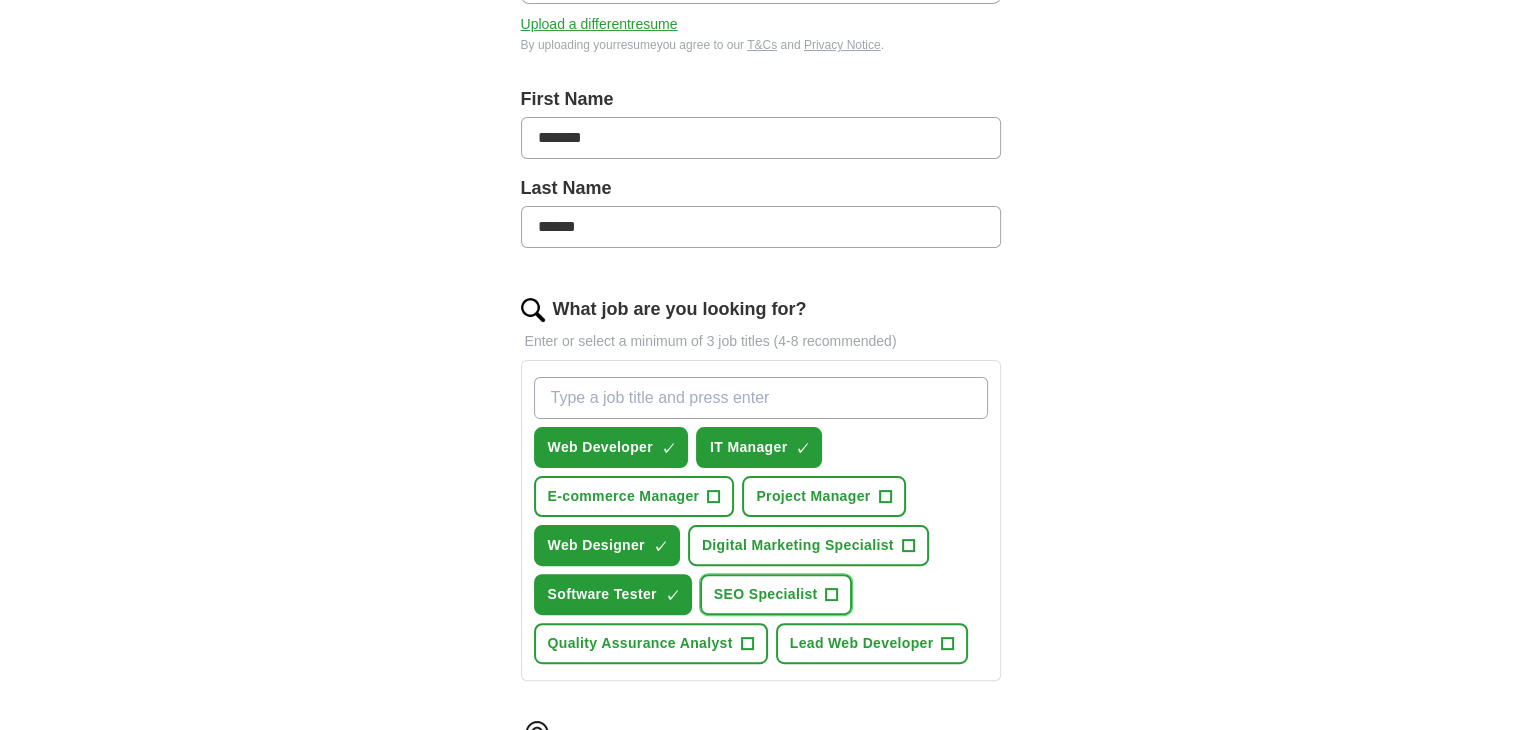 drag, startPoint x: 830, startPoint y: 561, endPoint x: 805, endPoint y: 580, distance: 31.400637 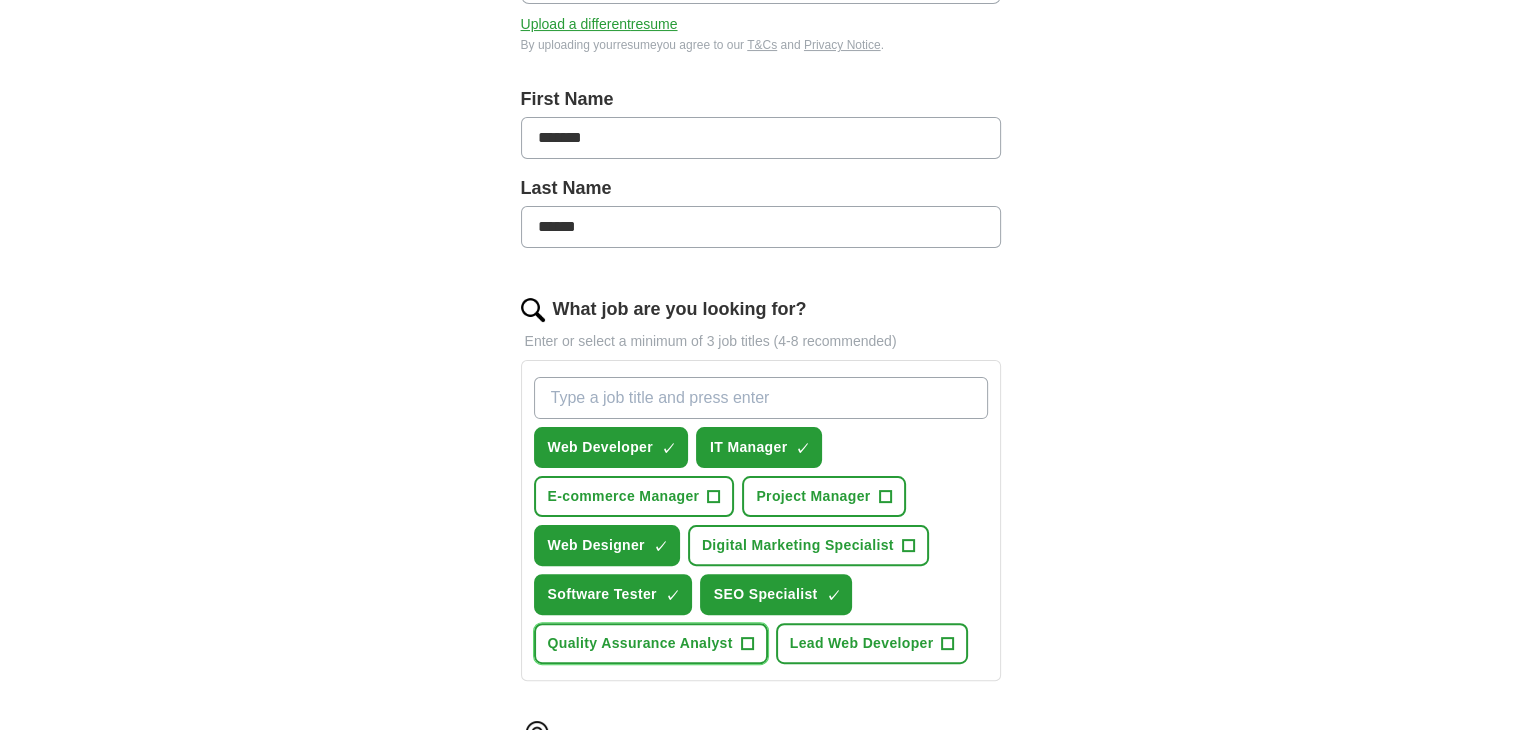 click on "+" at bounding box center (747, 644) 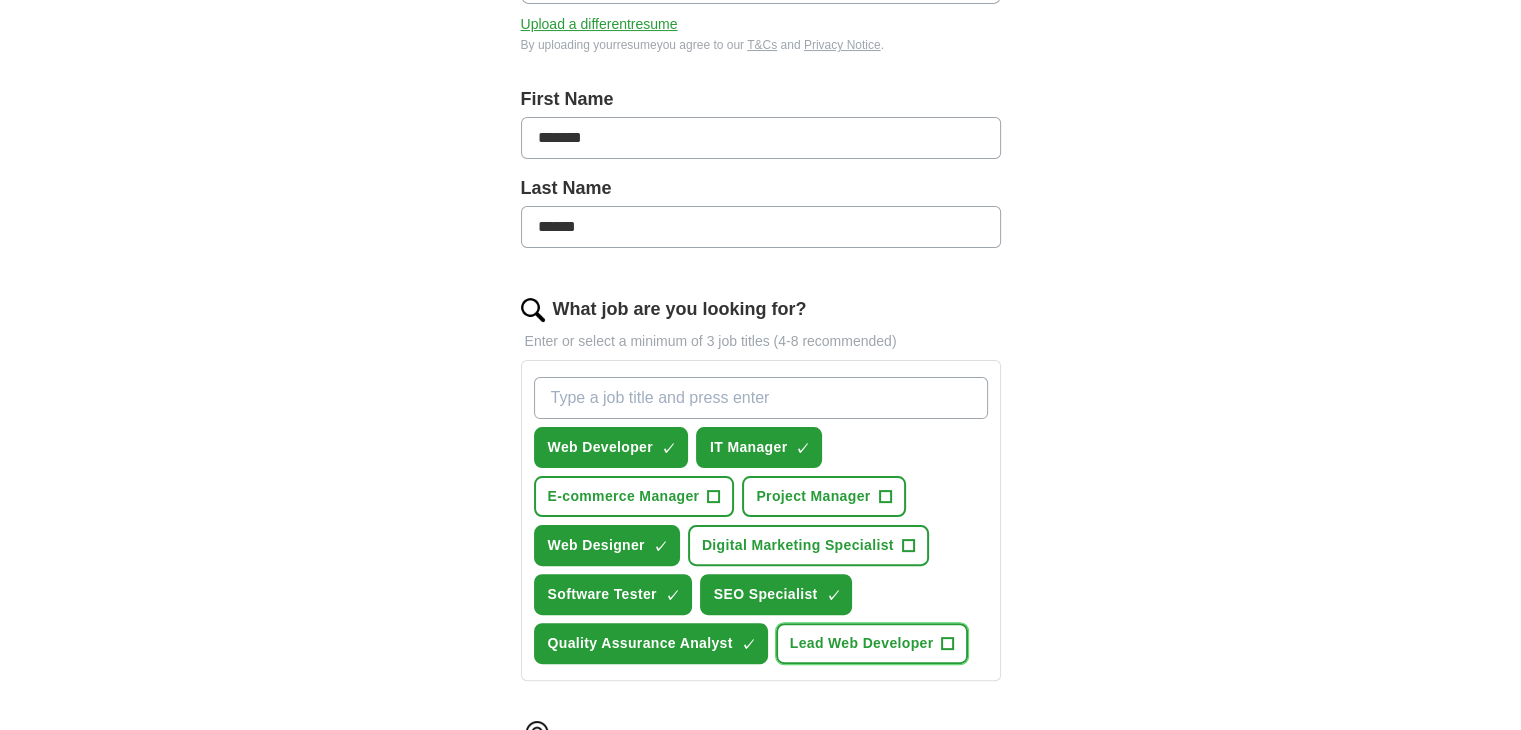 click on "+" at bounding box center (948, 644) 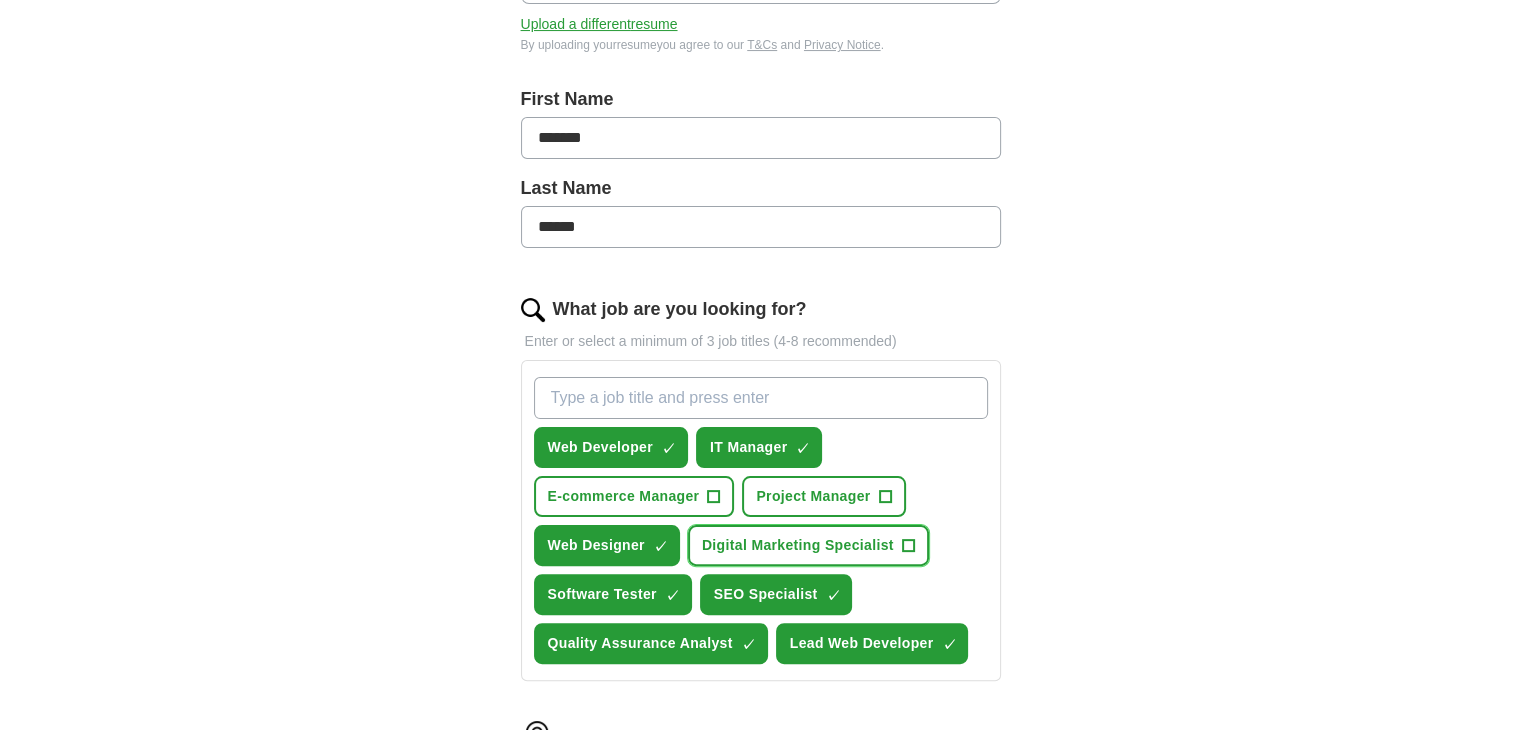 click on "+" at bounding box center (908, 546) 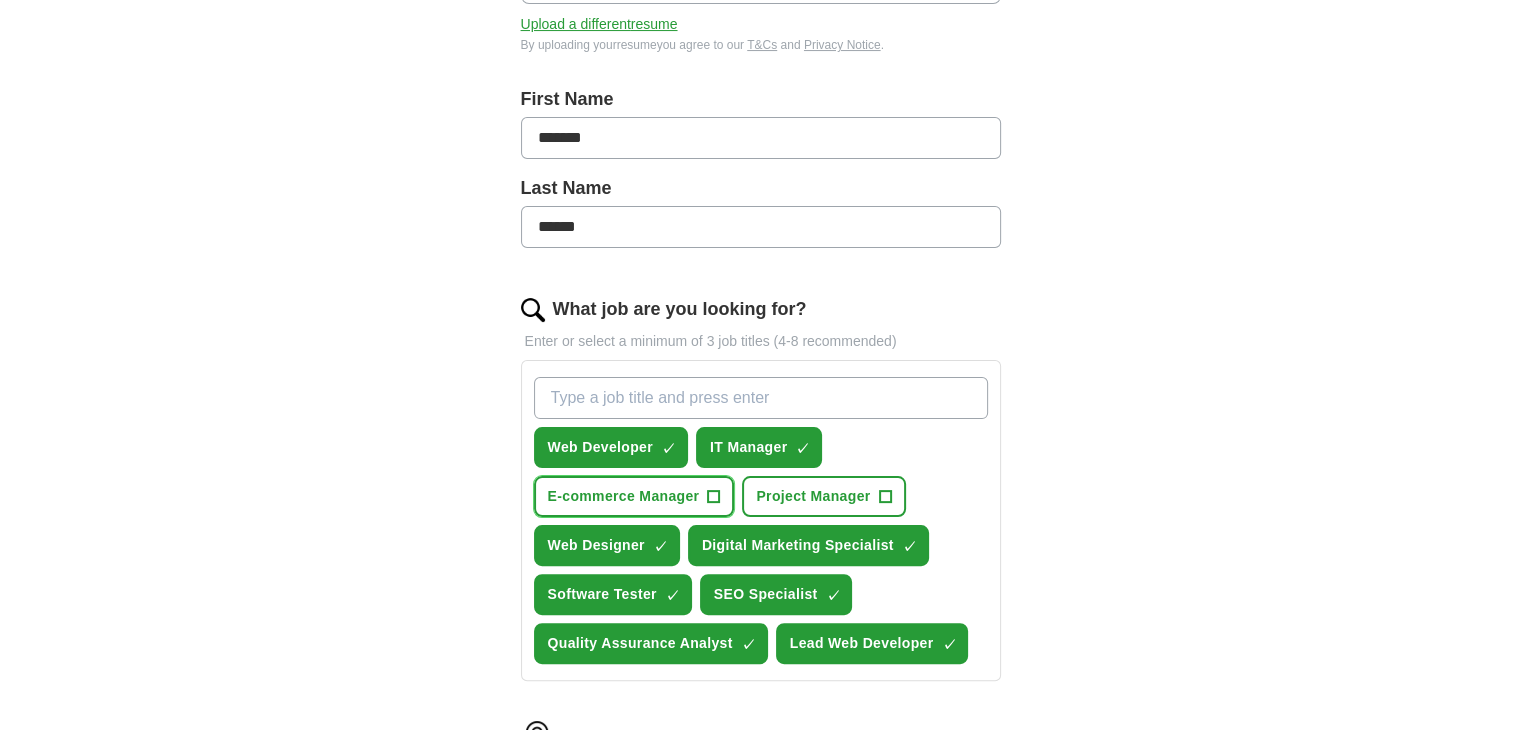 click on "+" at bounding box center [714, 497] 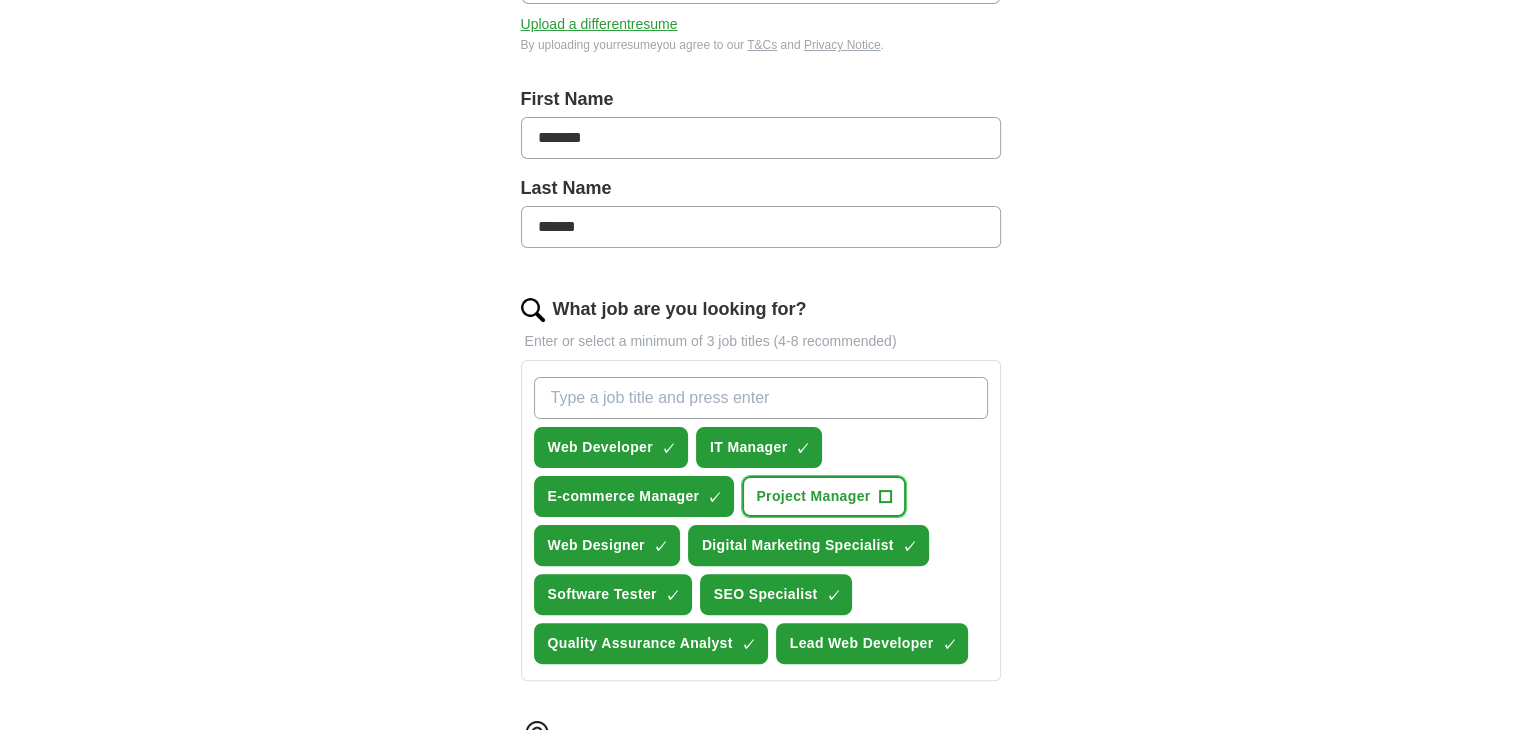click on "Project Manager +" at bounding box center [823, 496] 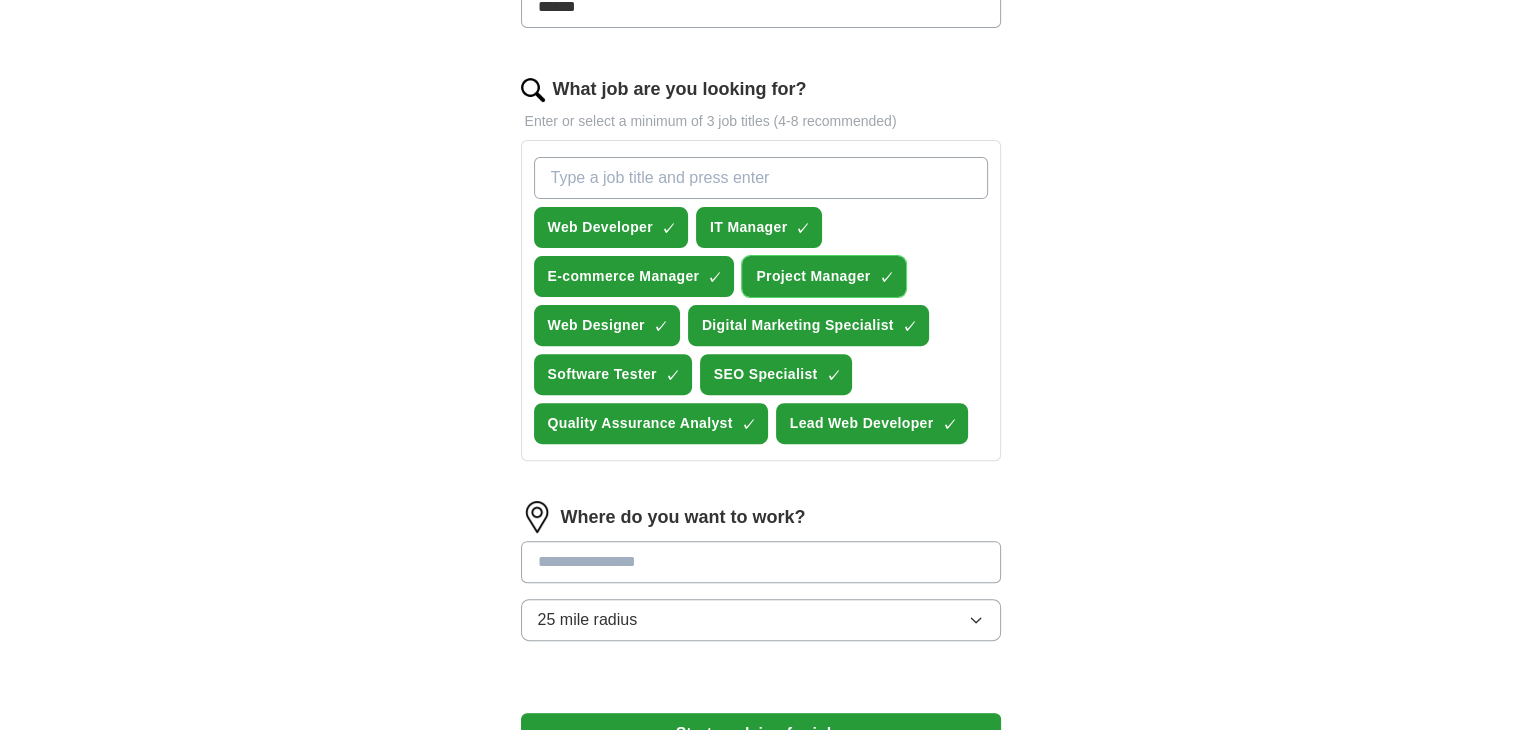 scroll, scrollTop: 800, scrollLeft: 0, axis: vertical 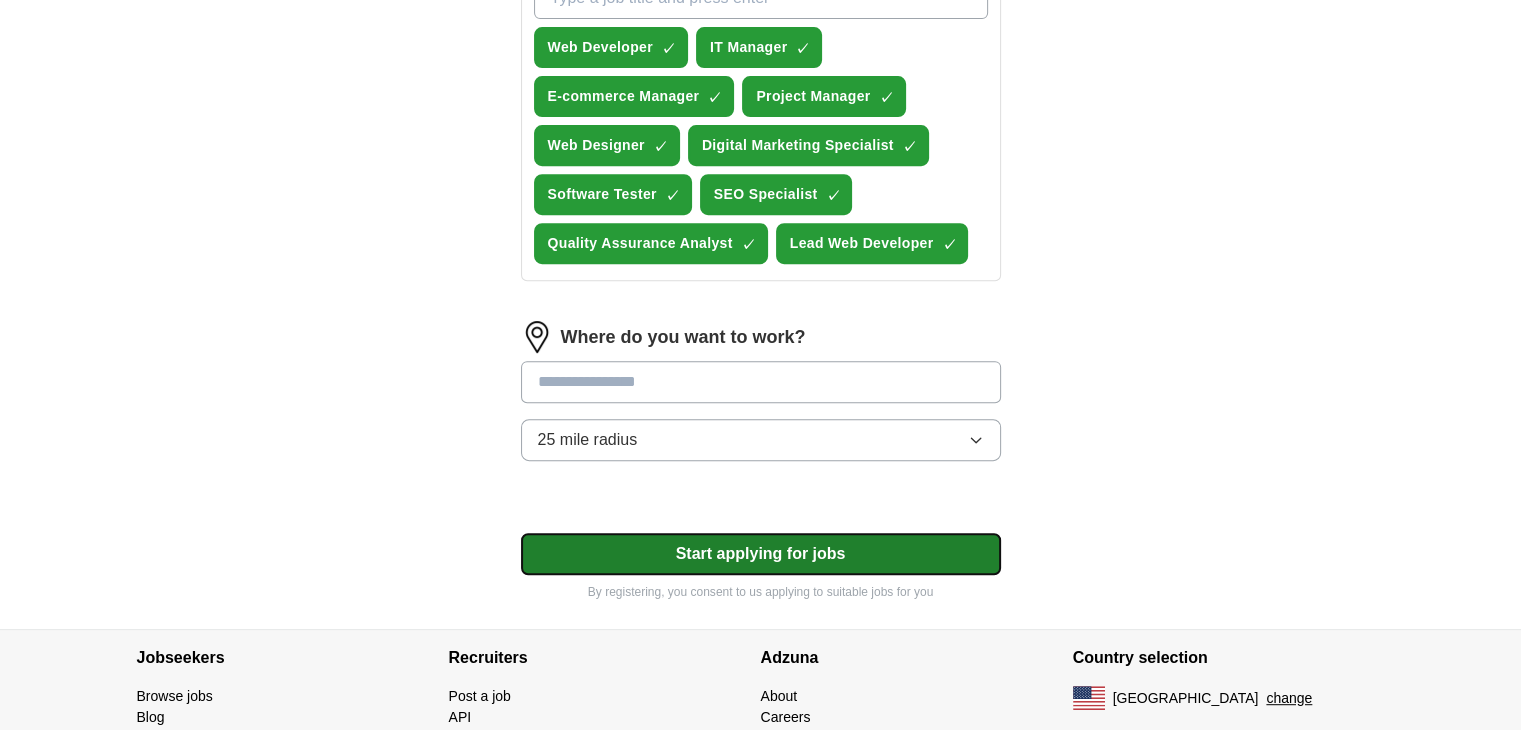 click on "Start applying for jobs" at bounding box center [761, 554] 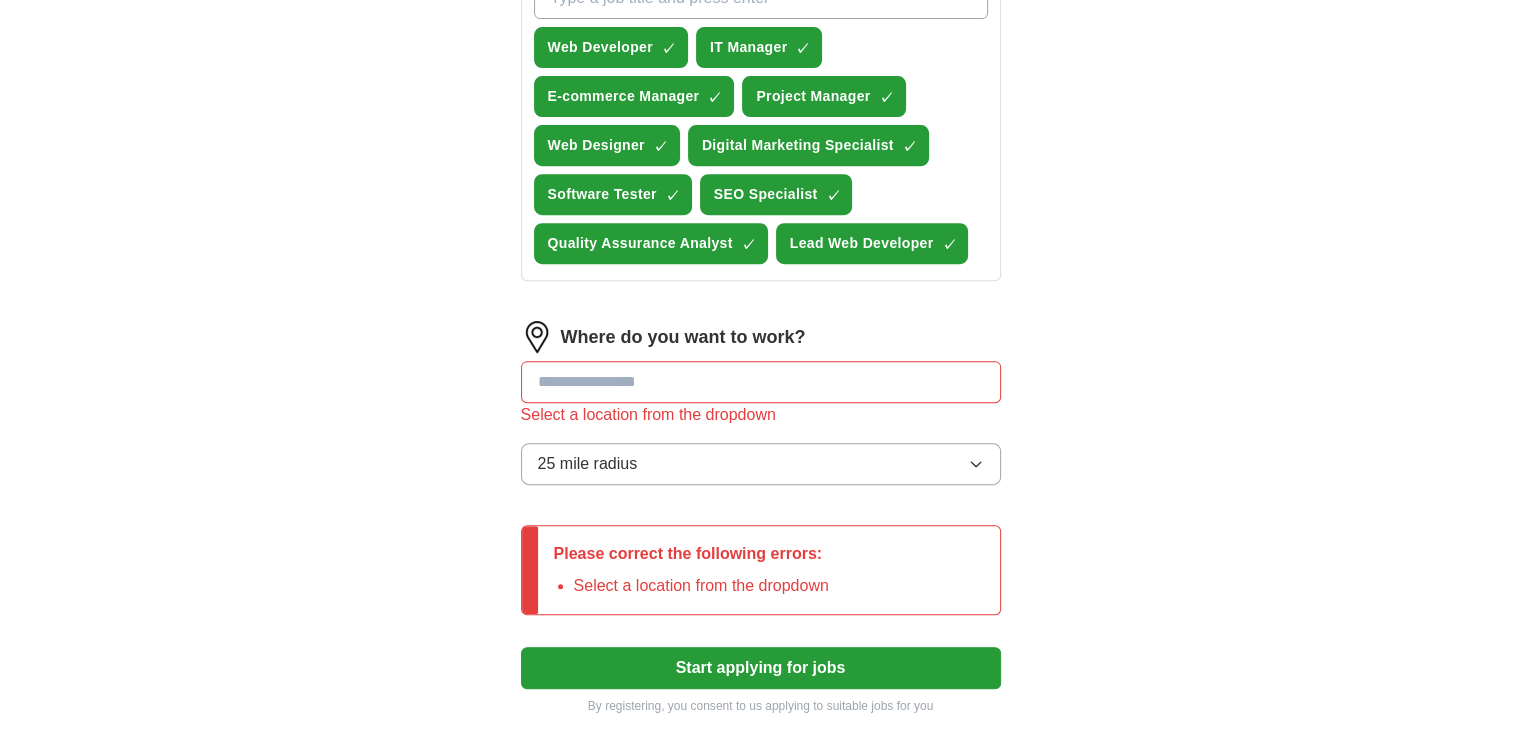 click at bounding box center (761, 382) 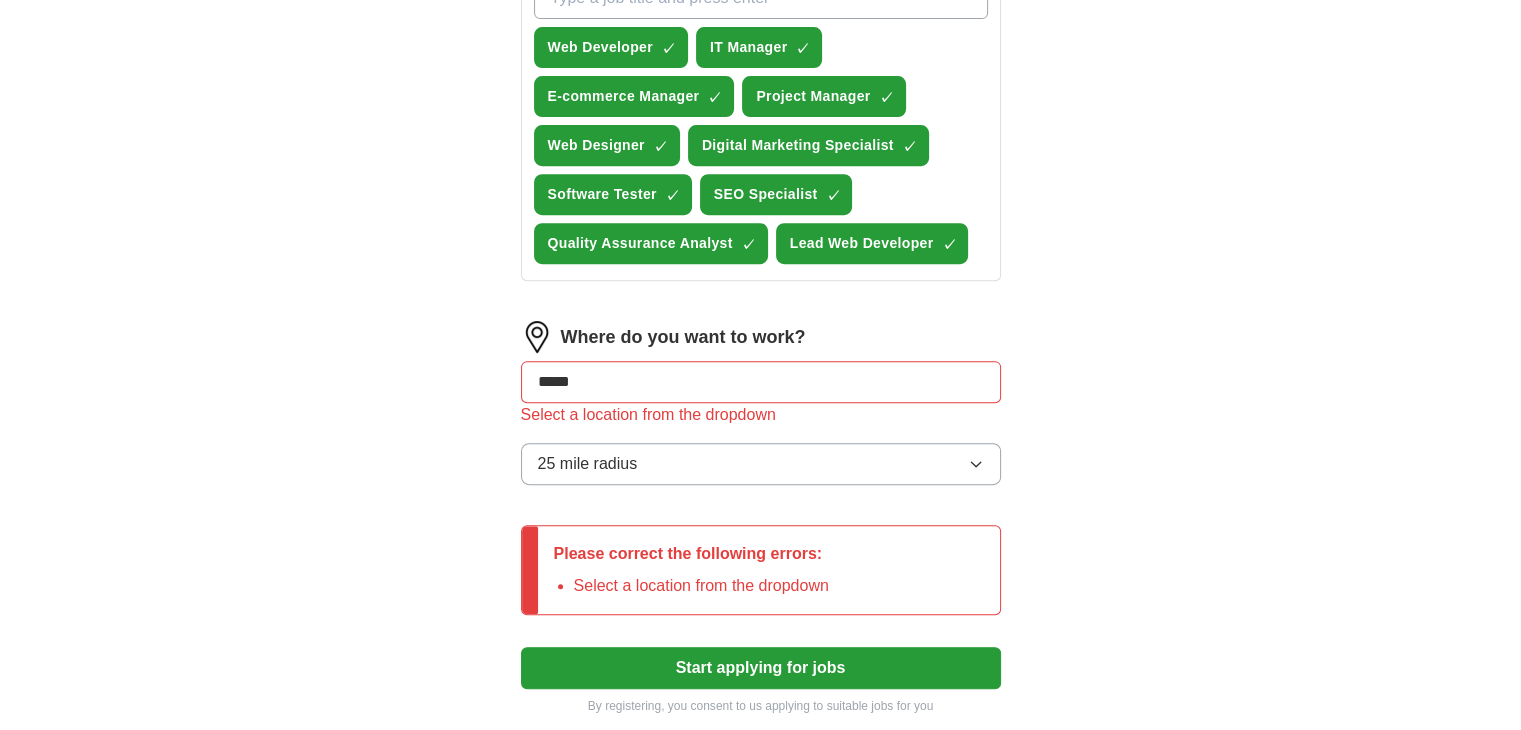 type on "****" 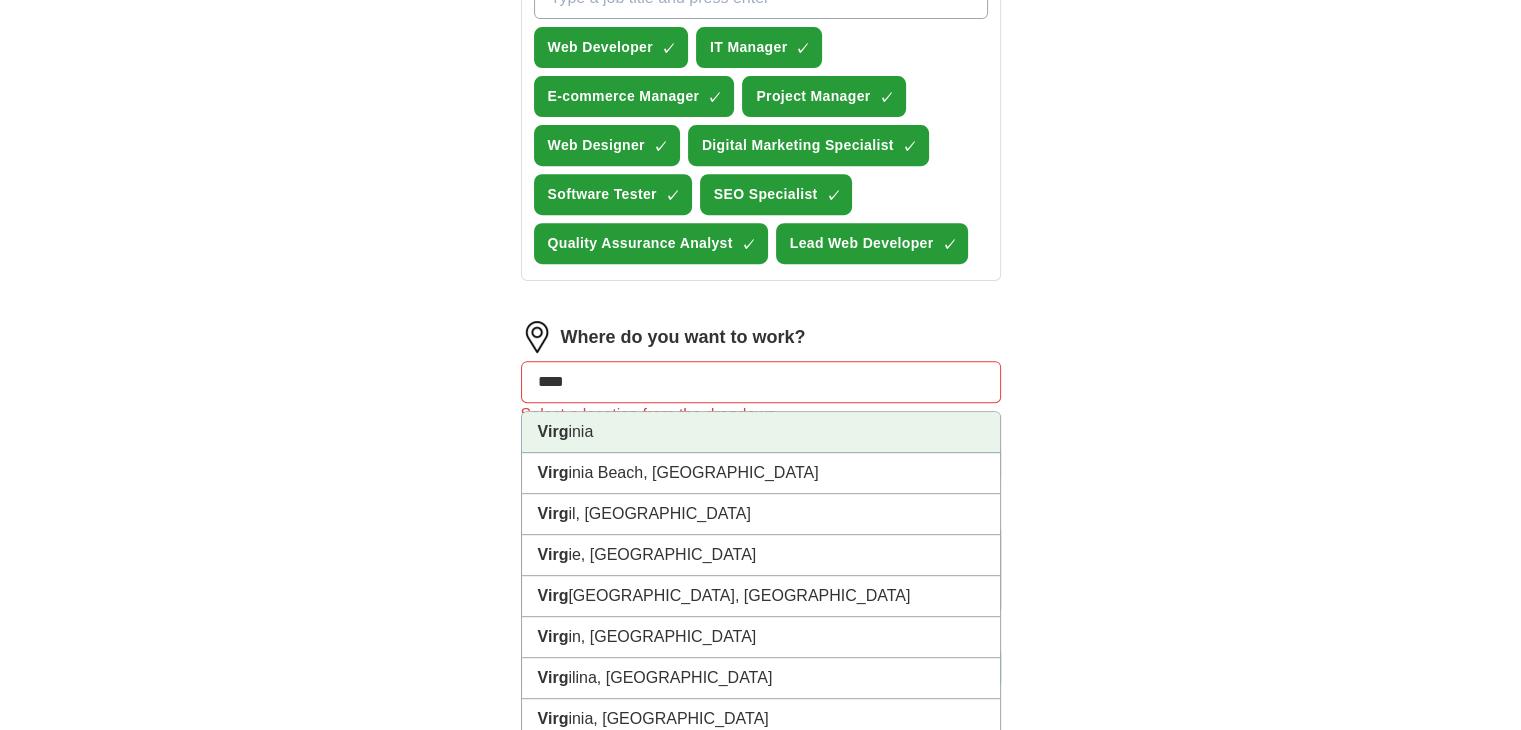 click on "Virg inia" at bounding box center (761, 432) 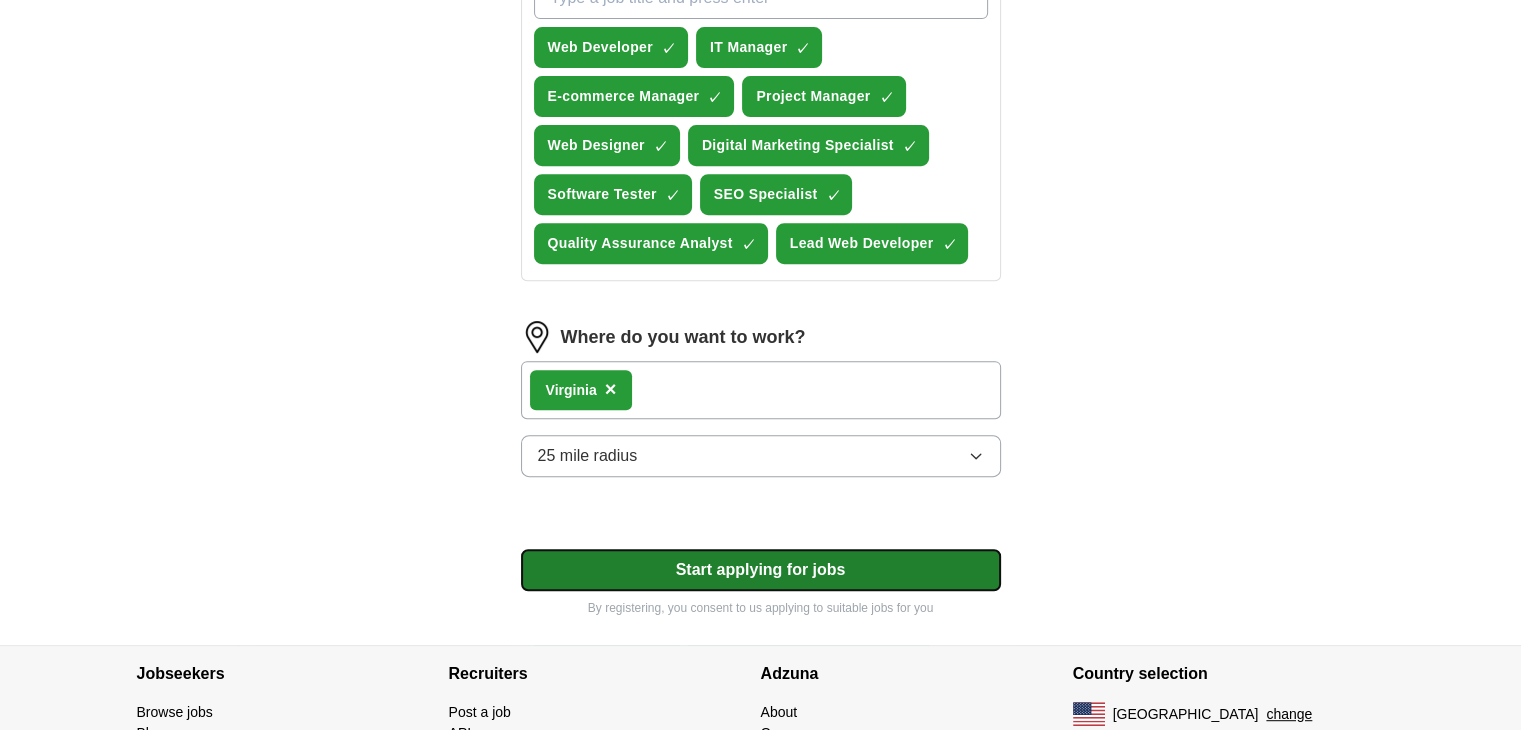 click on "Start applying for jobs" at bounding box center [761, 570] 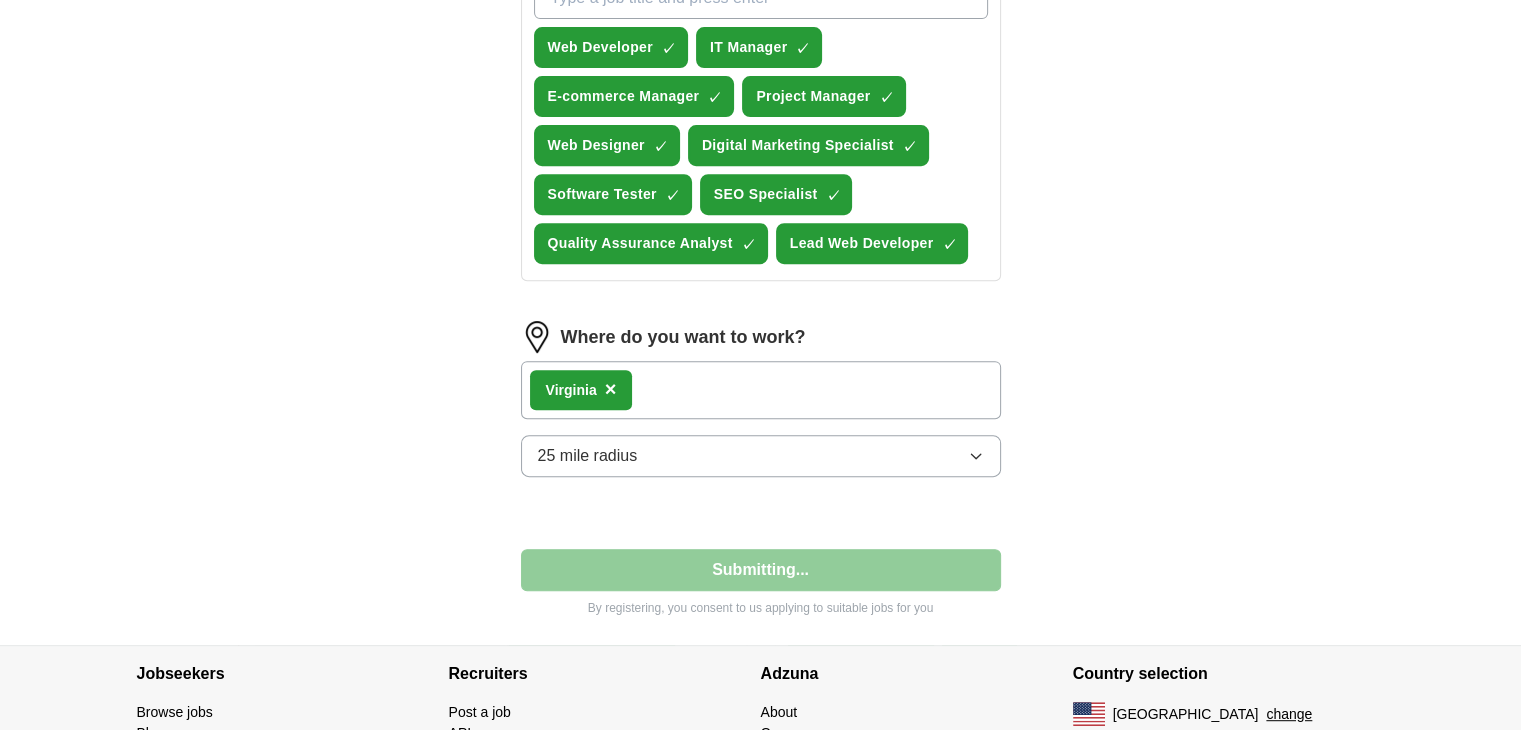 select on "**" 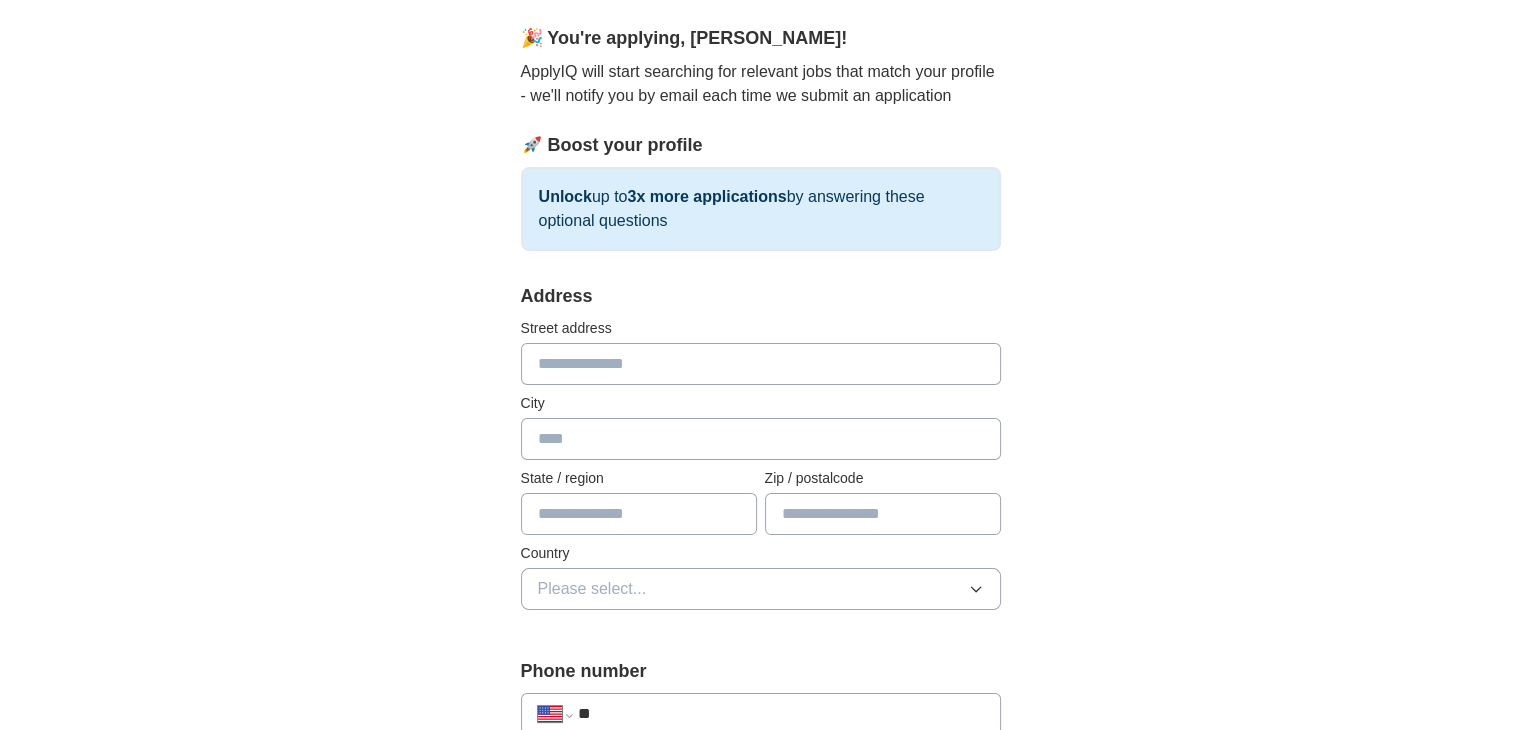 scroll, scrollTop: 117, scrollLeft: 0, axis: vertical 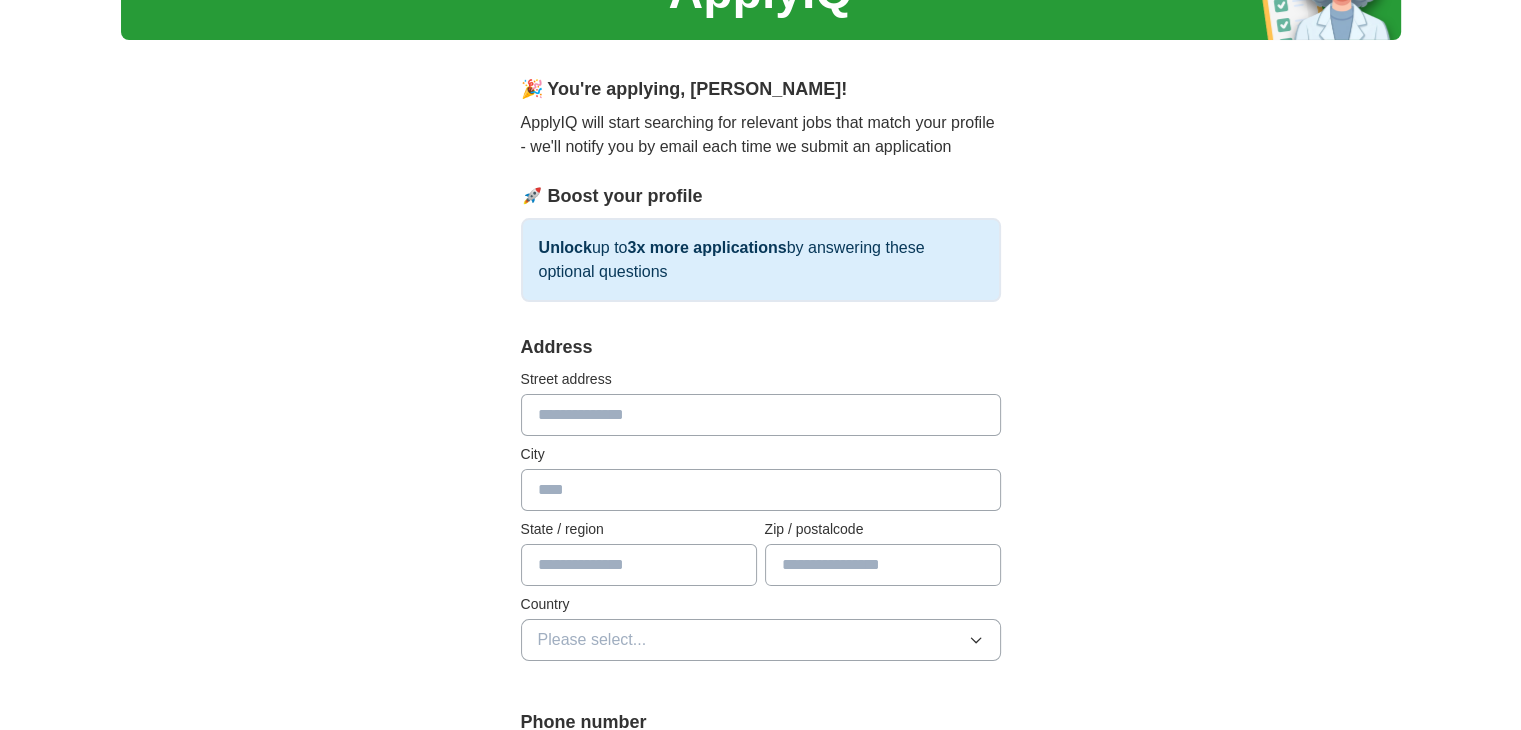 click at bounding box center (761, 415) 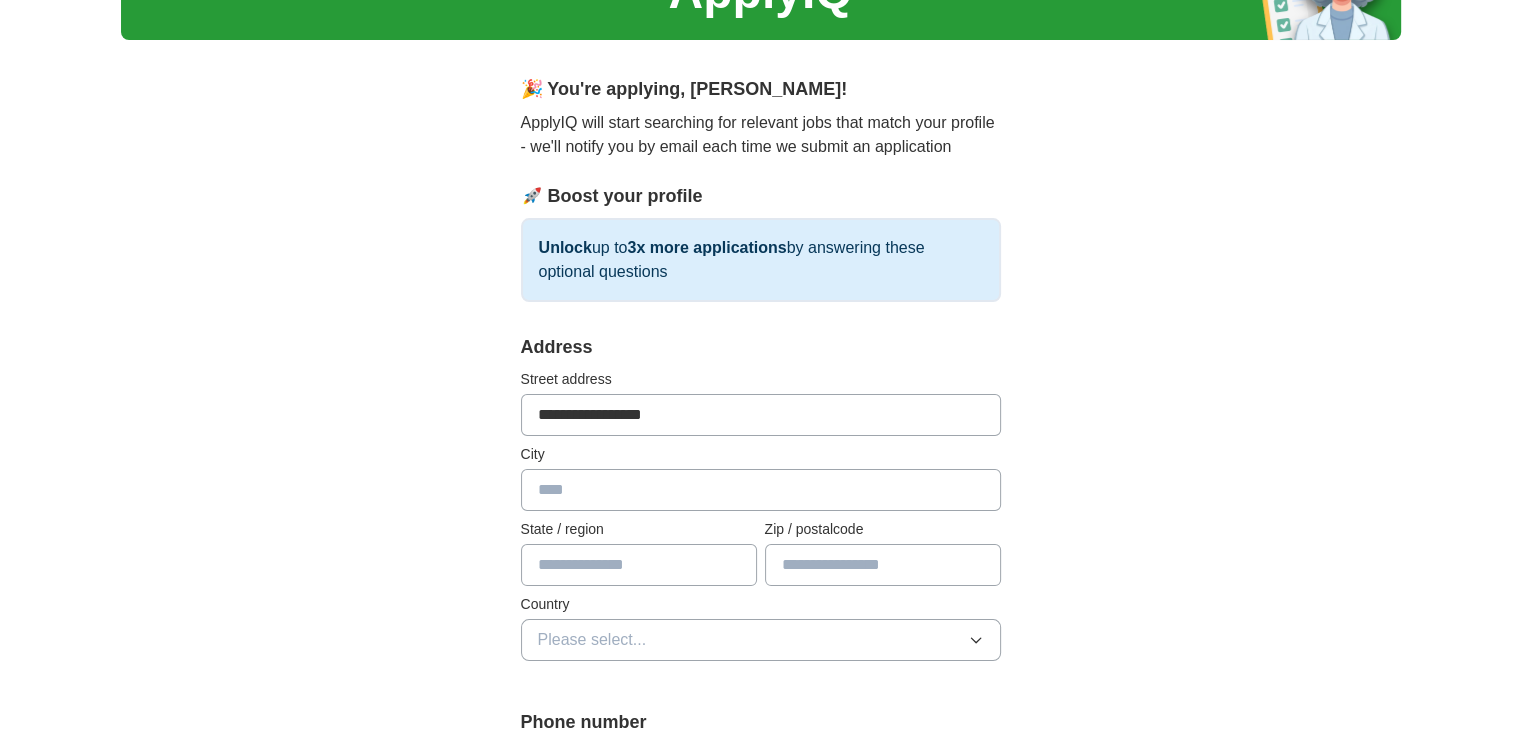 type on "**********" 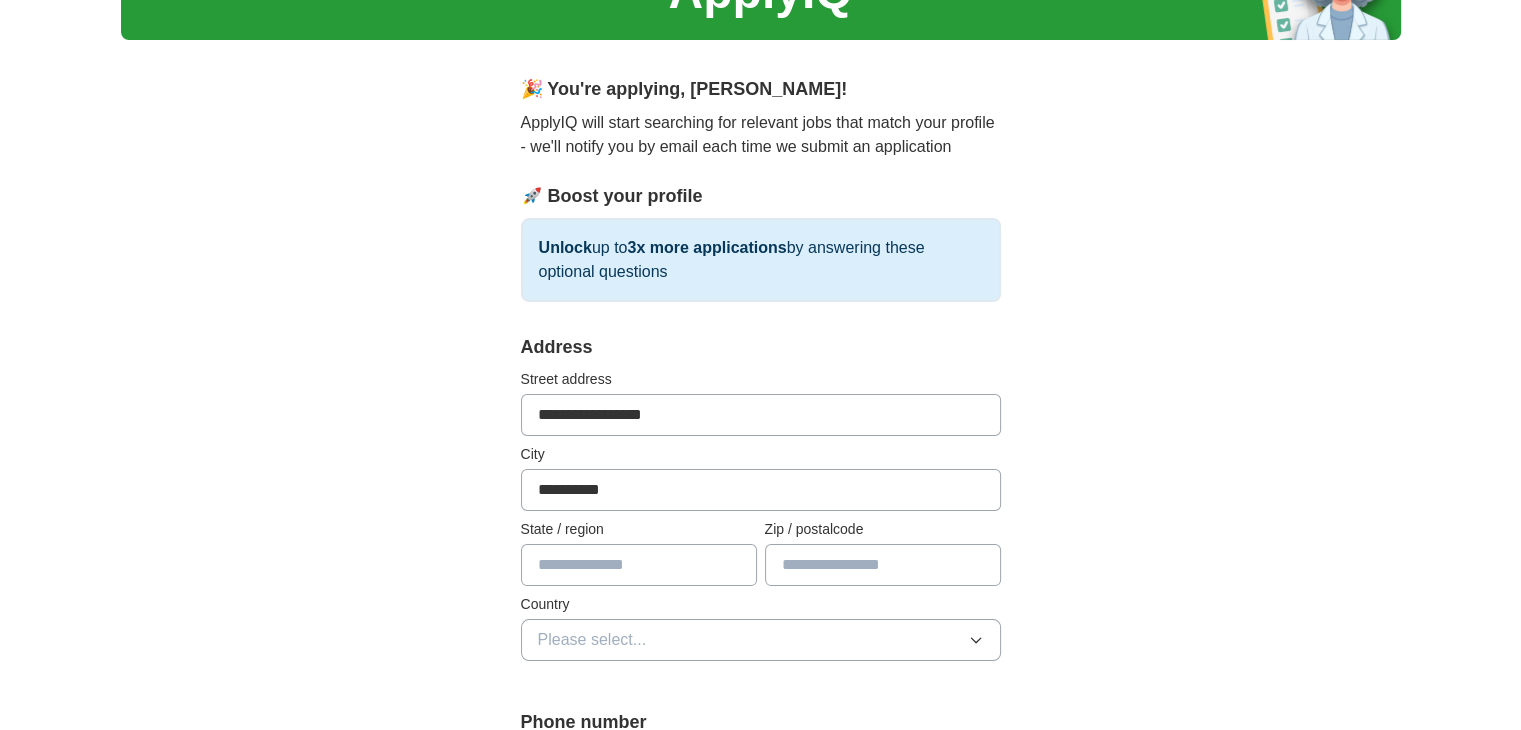 type on "**" 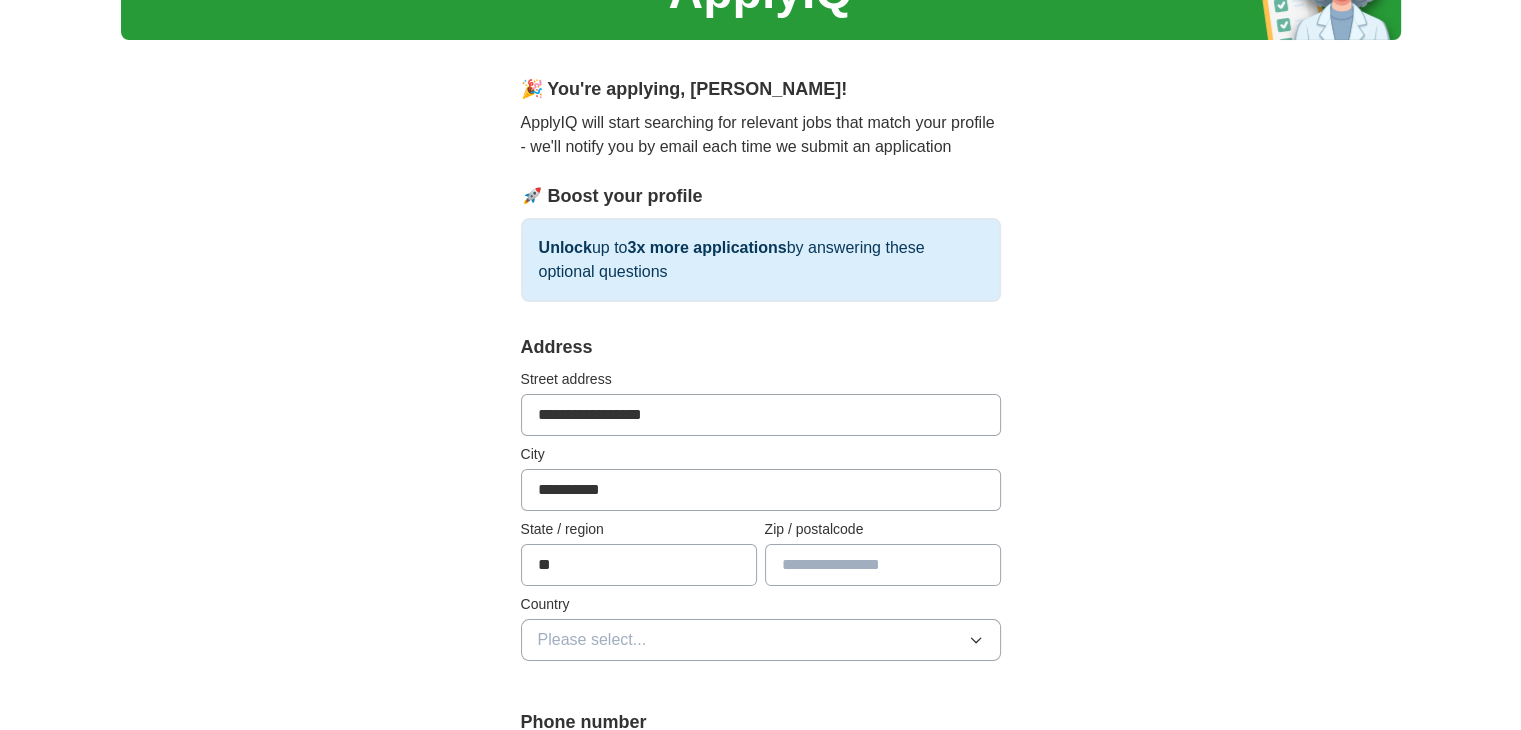 type on "*****" 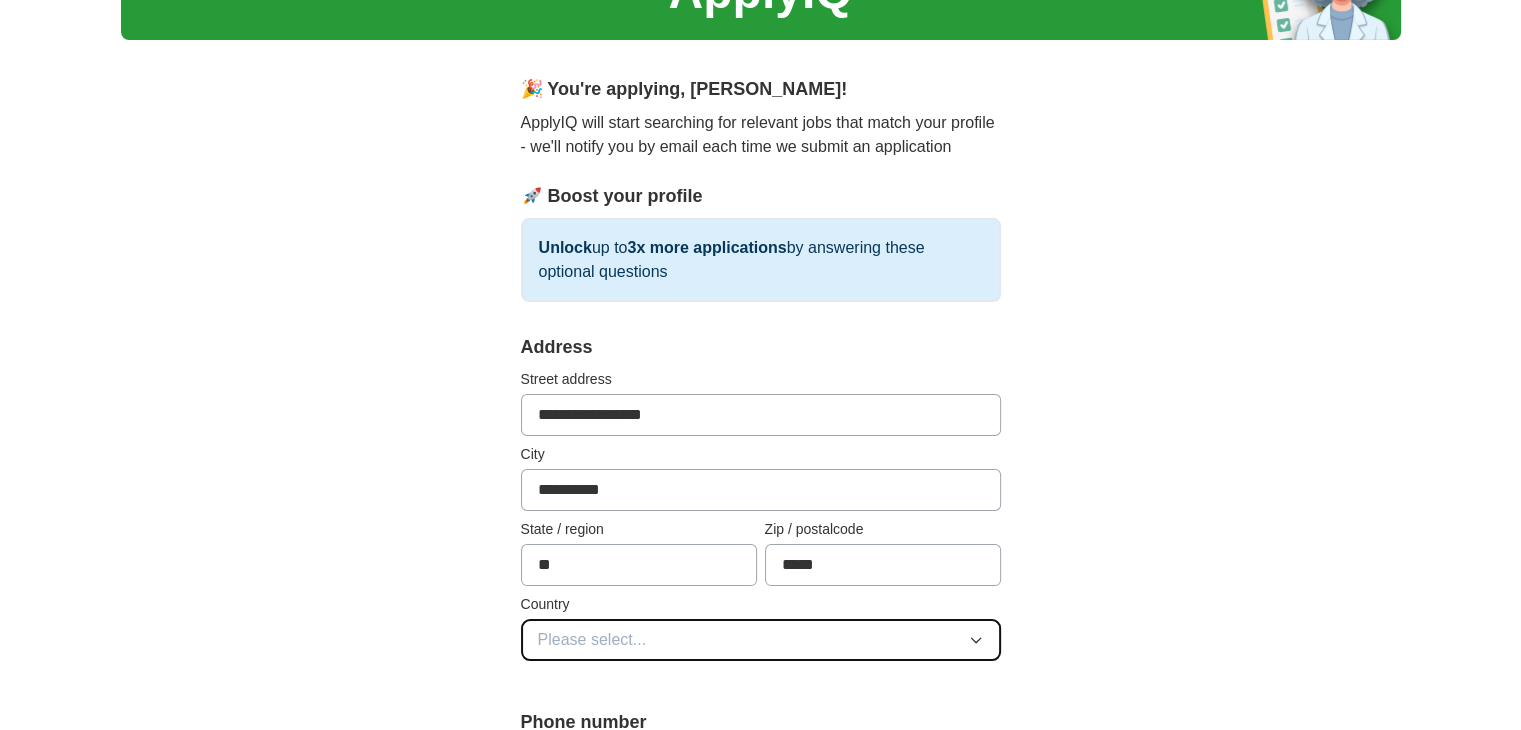 click on "Please select..." at bounding box center [761, 640] 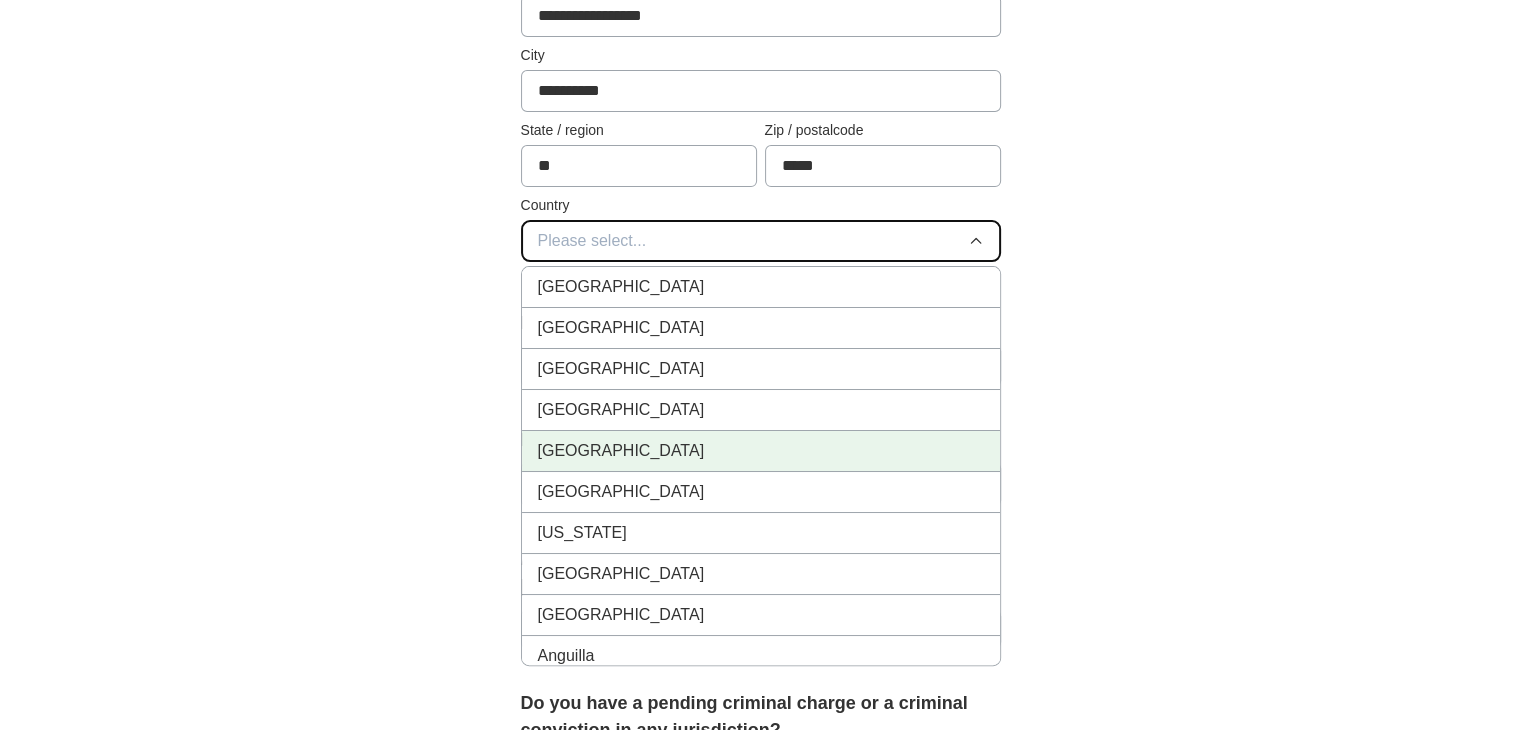 scroll, scrollTop: 517, scrollLeft: 0, axis: vertical 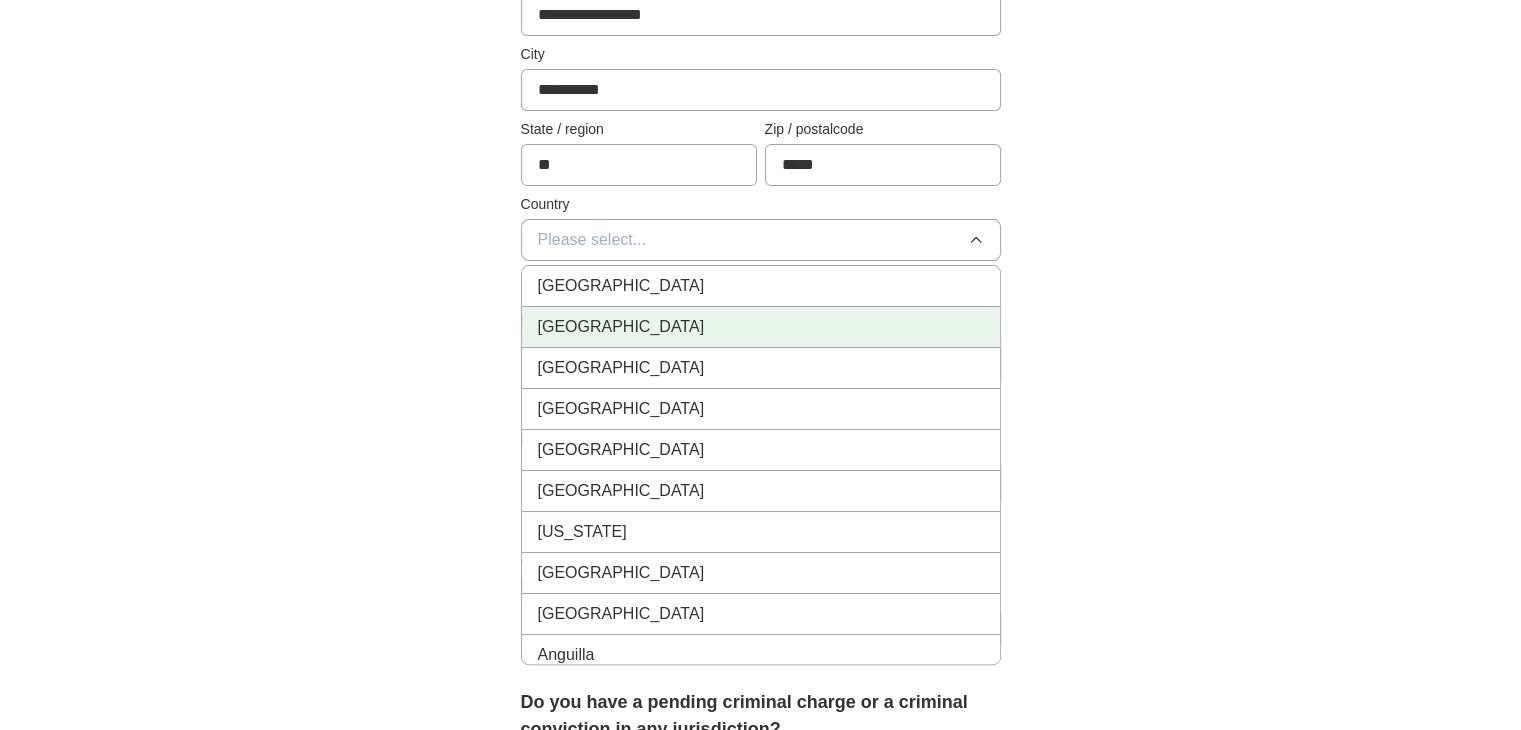 click on "[GEOGRAPHIC_DATA]" at bounding box center [761, 327] 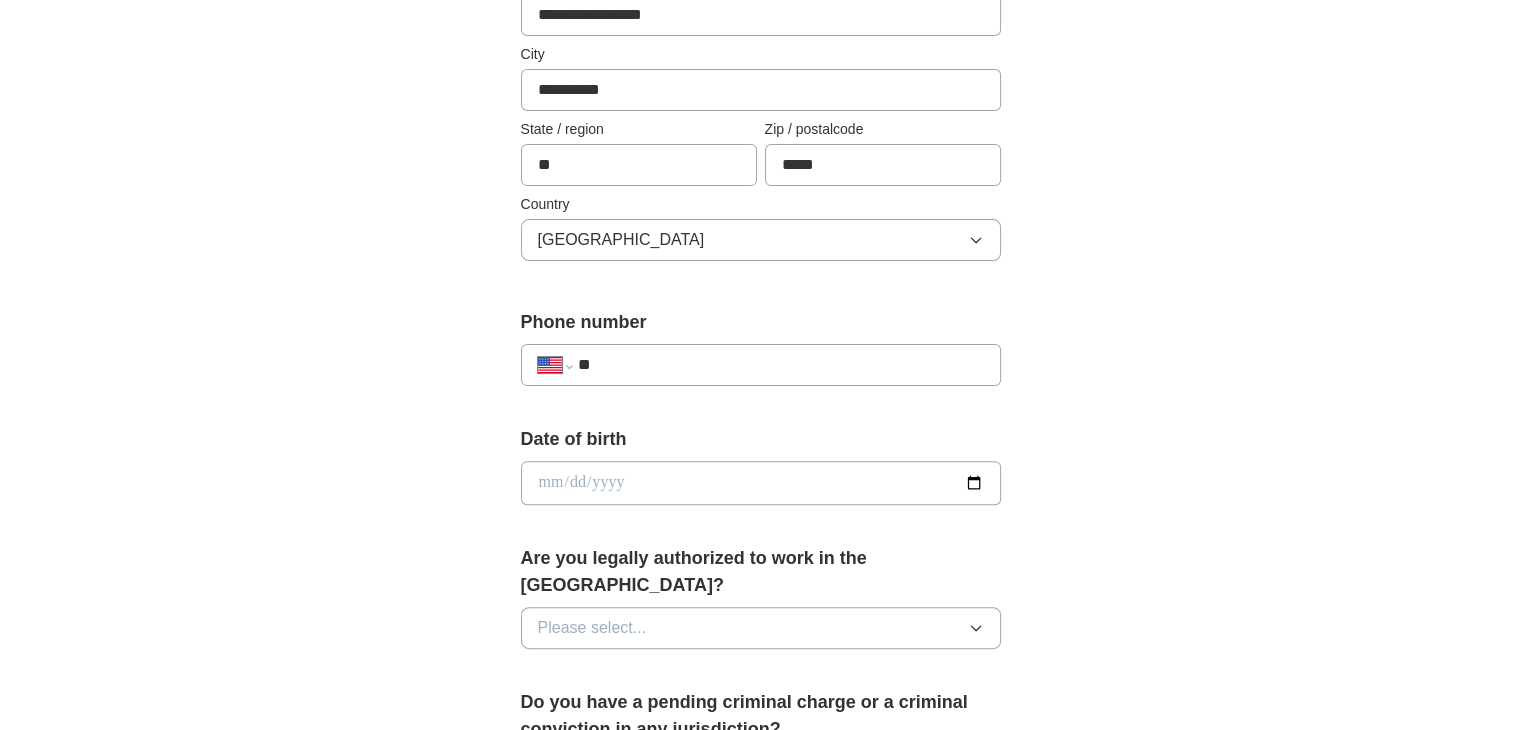 click on "**********" at bounding box center [761, 365] 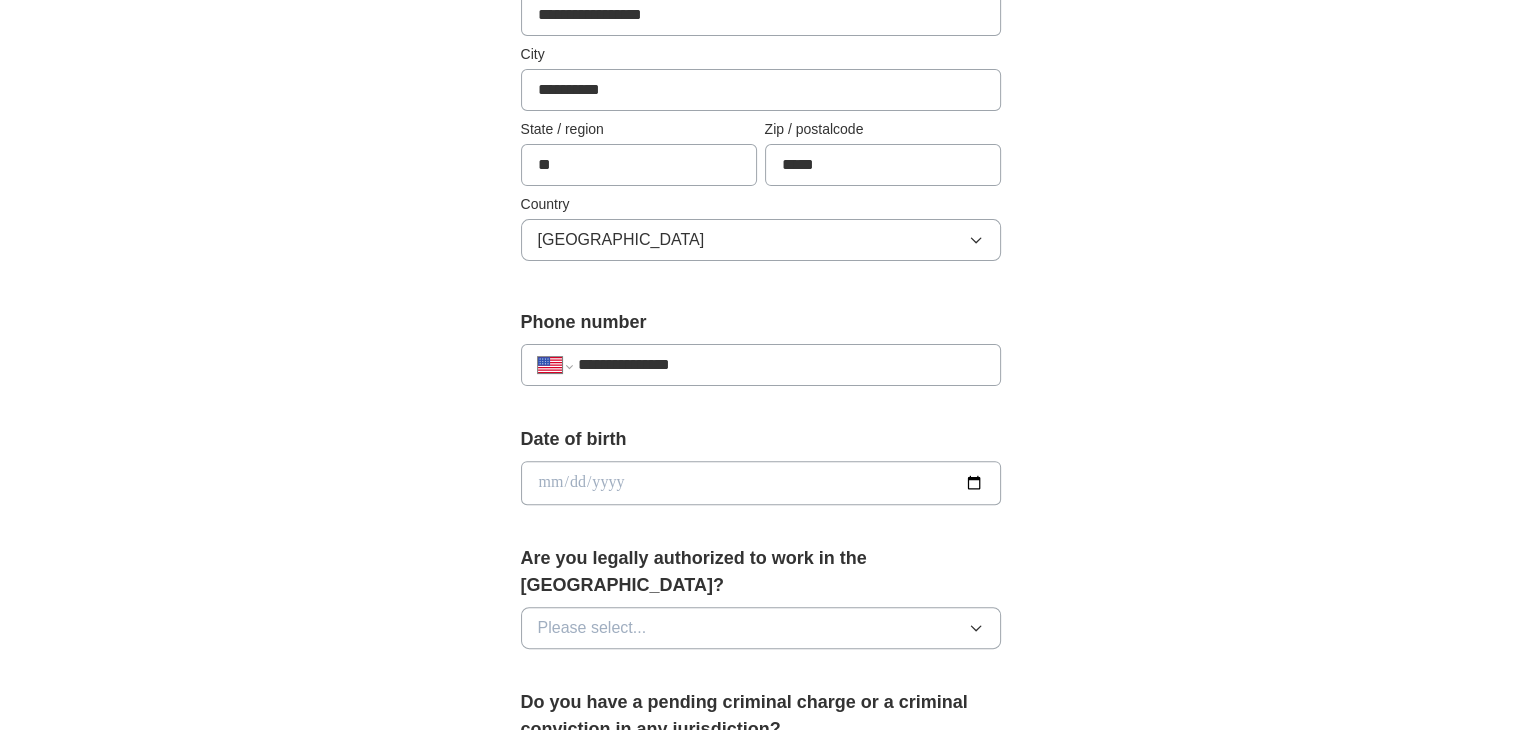 type on "**********" 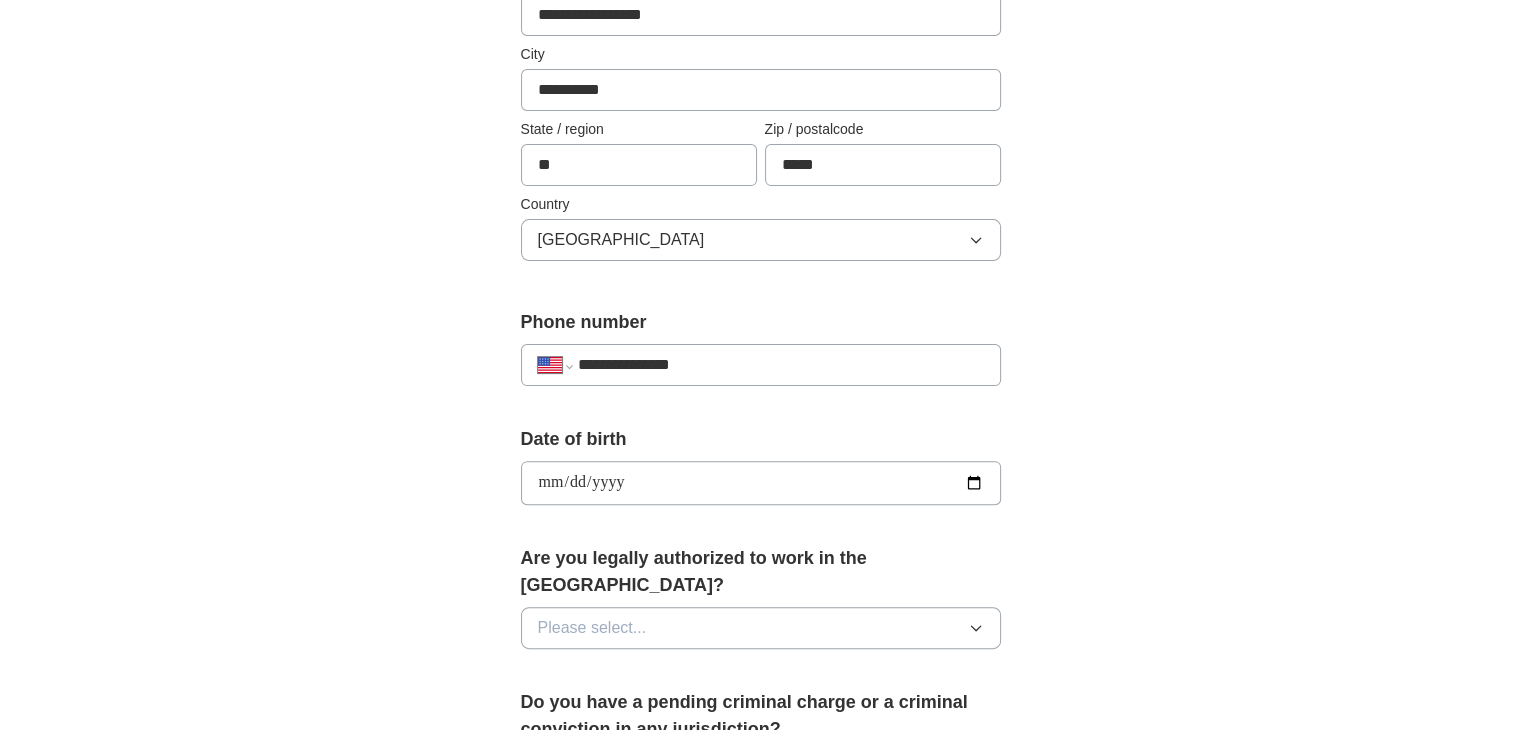 type on "**********" 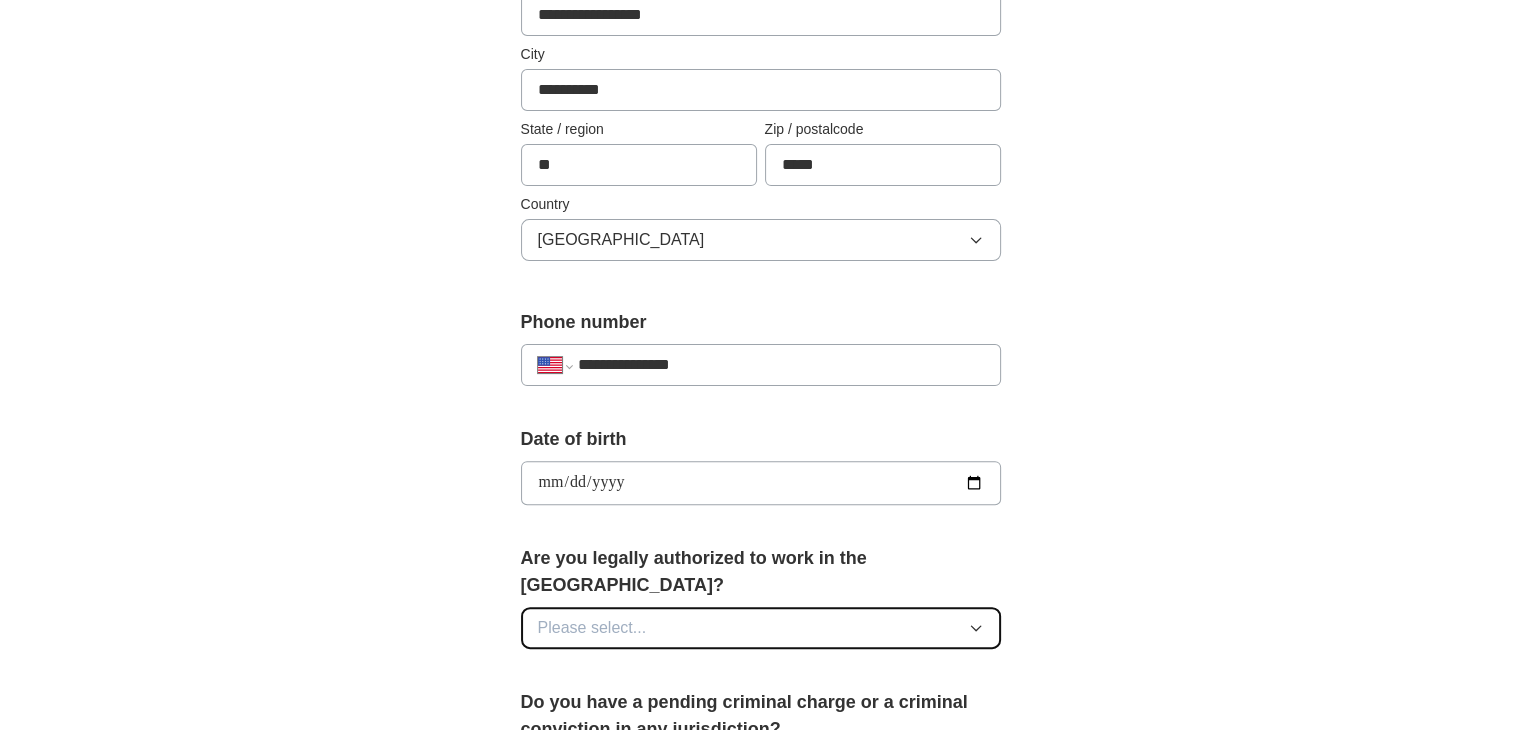 click on "Please select..." at bounding box center [761, 628] 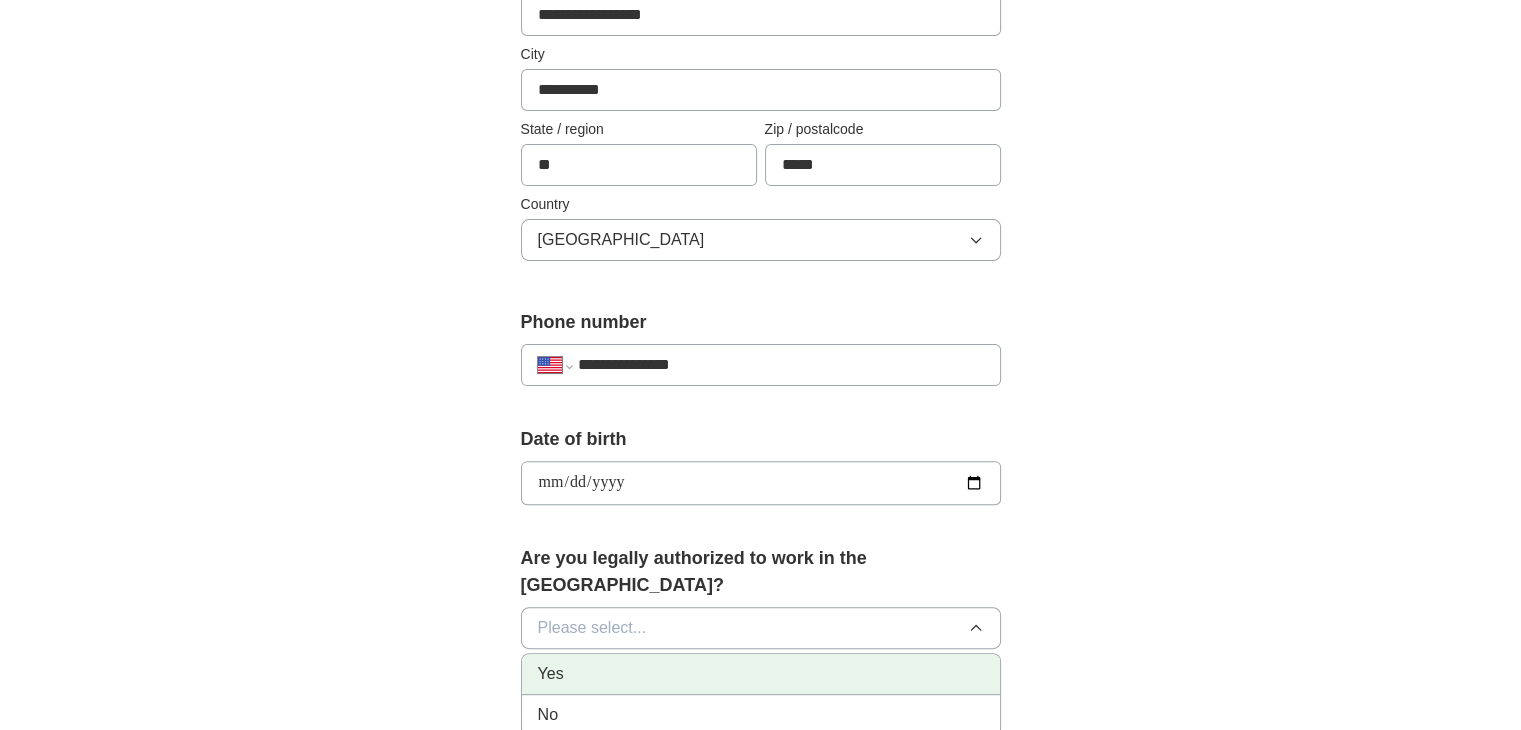 click on "Yes" at bounding box center [761, 674] 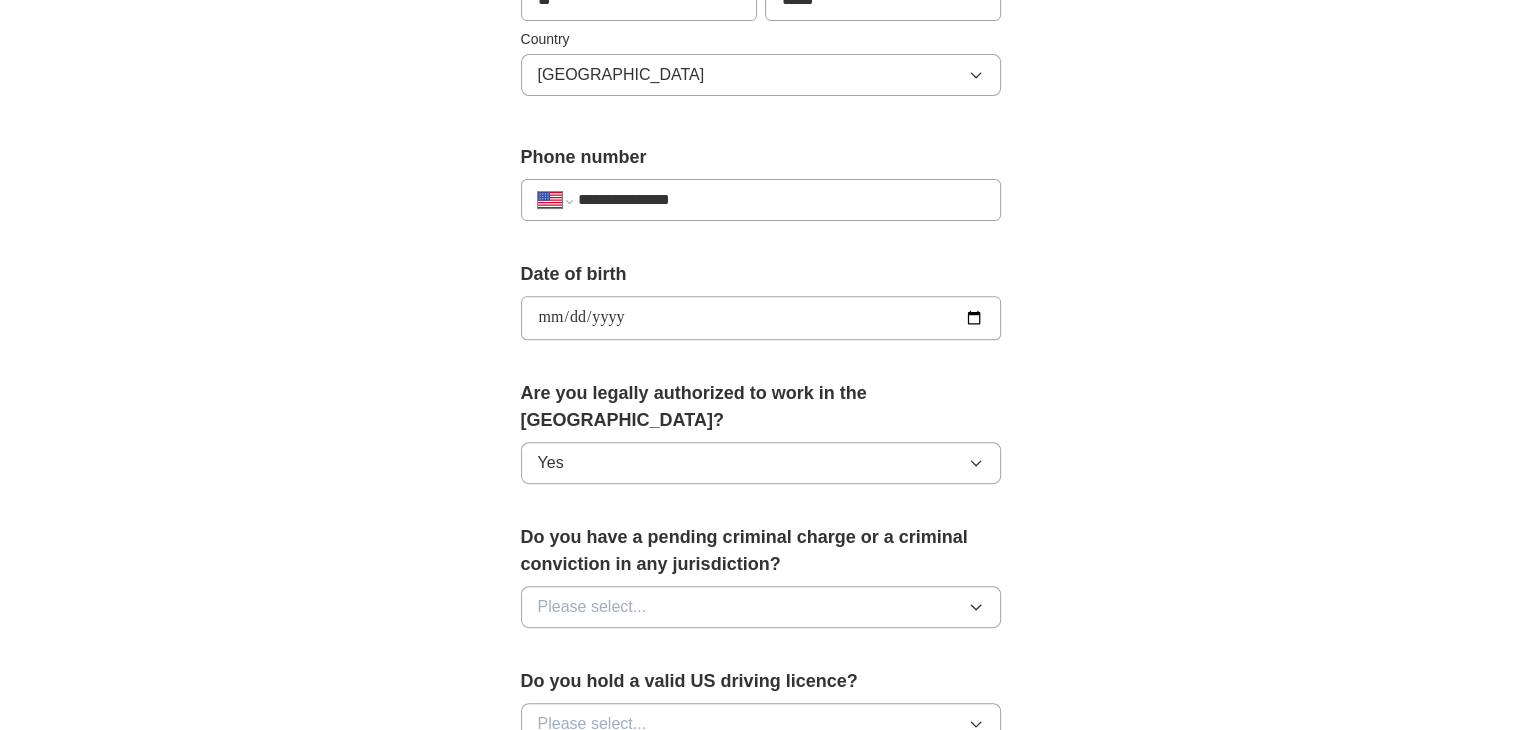 scroll, scrollTop: 817, scrollLeft: 0, axis: vertical 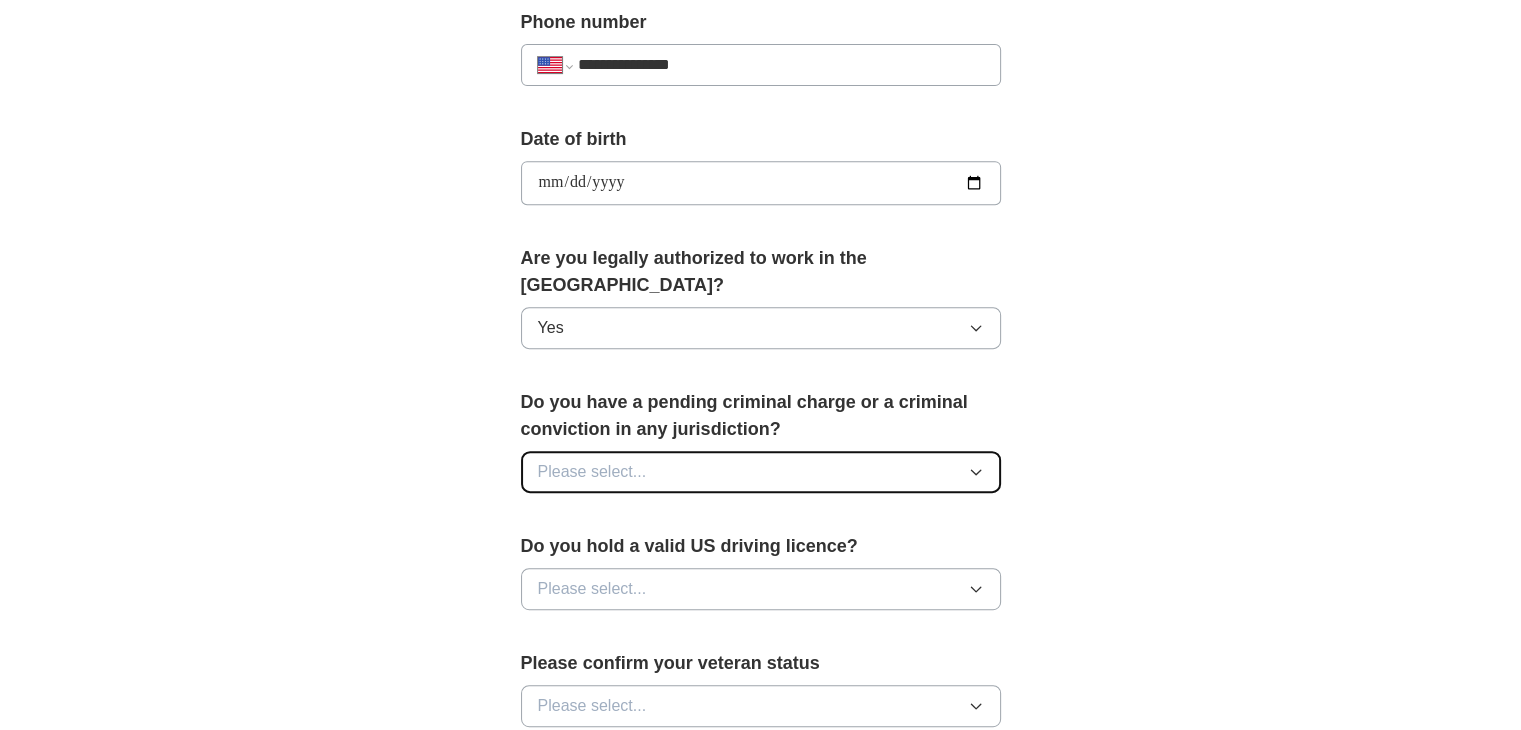 click on "Please select..." at bounding box center (761, 472) 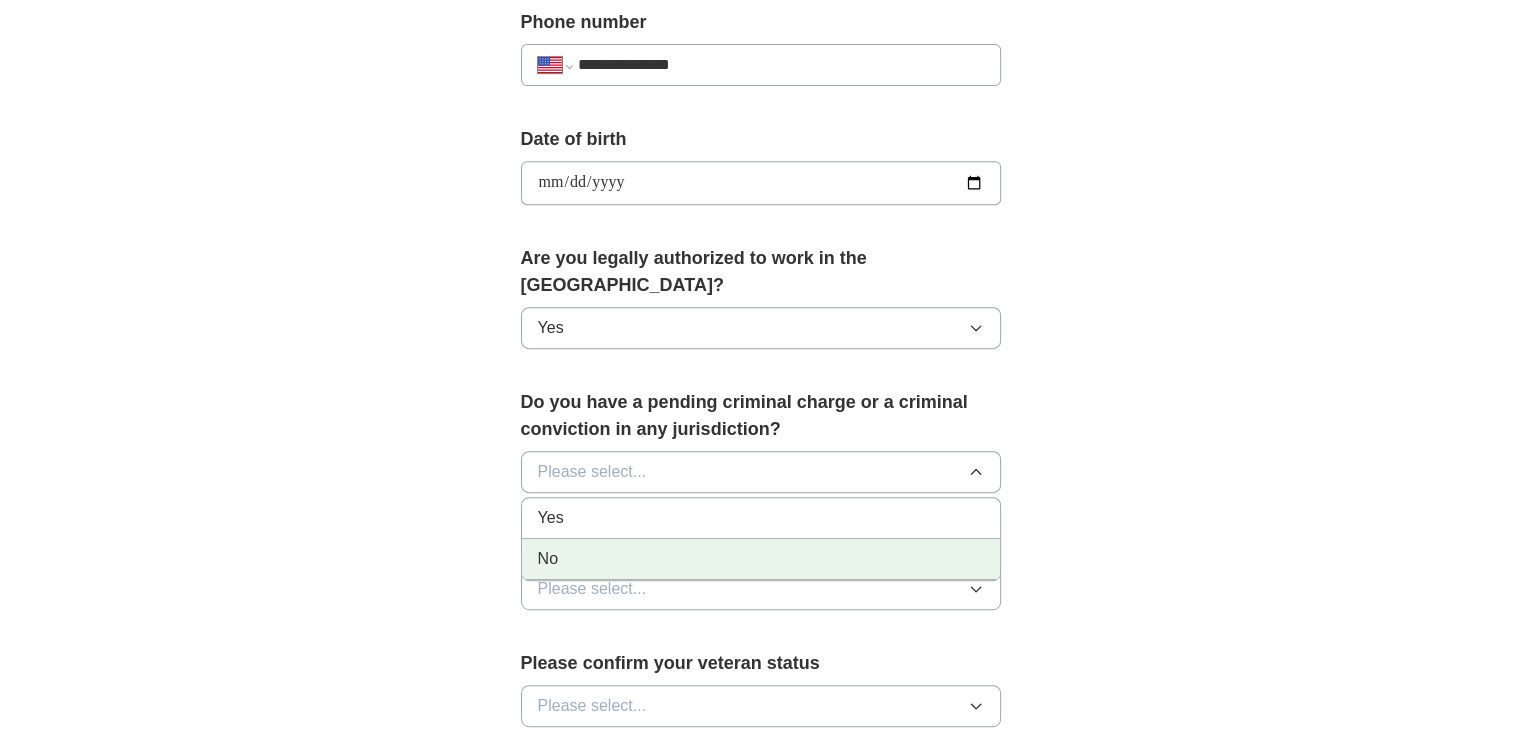 click on "No" at bounding box center [761, 559] 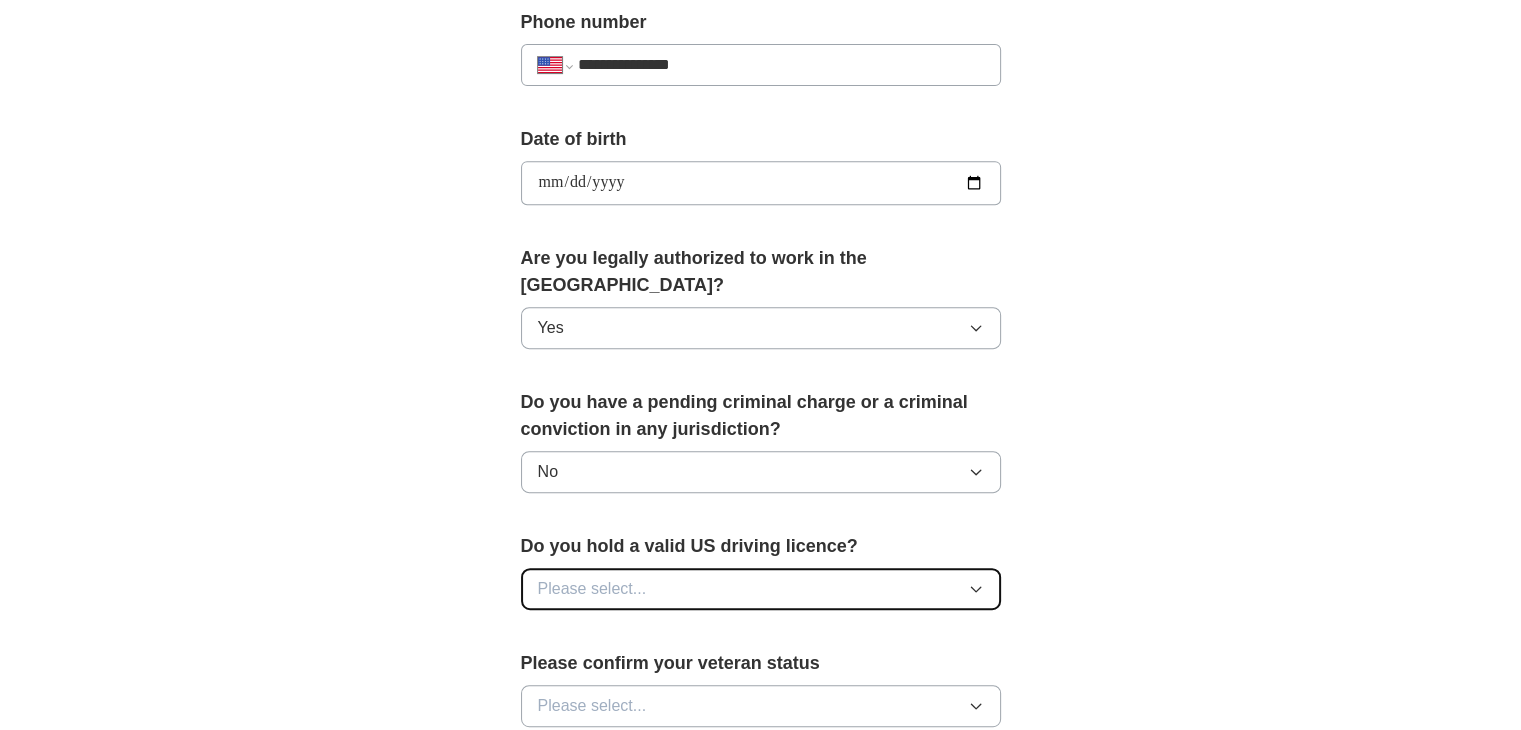click on "Please select..." at bounding box center [761, 589] 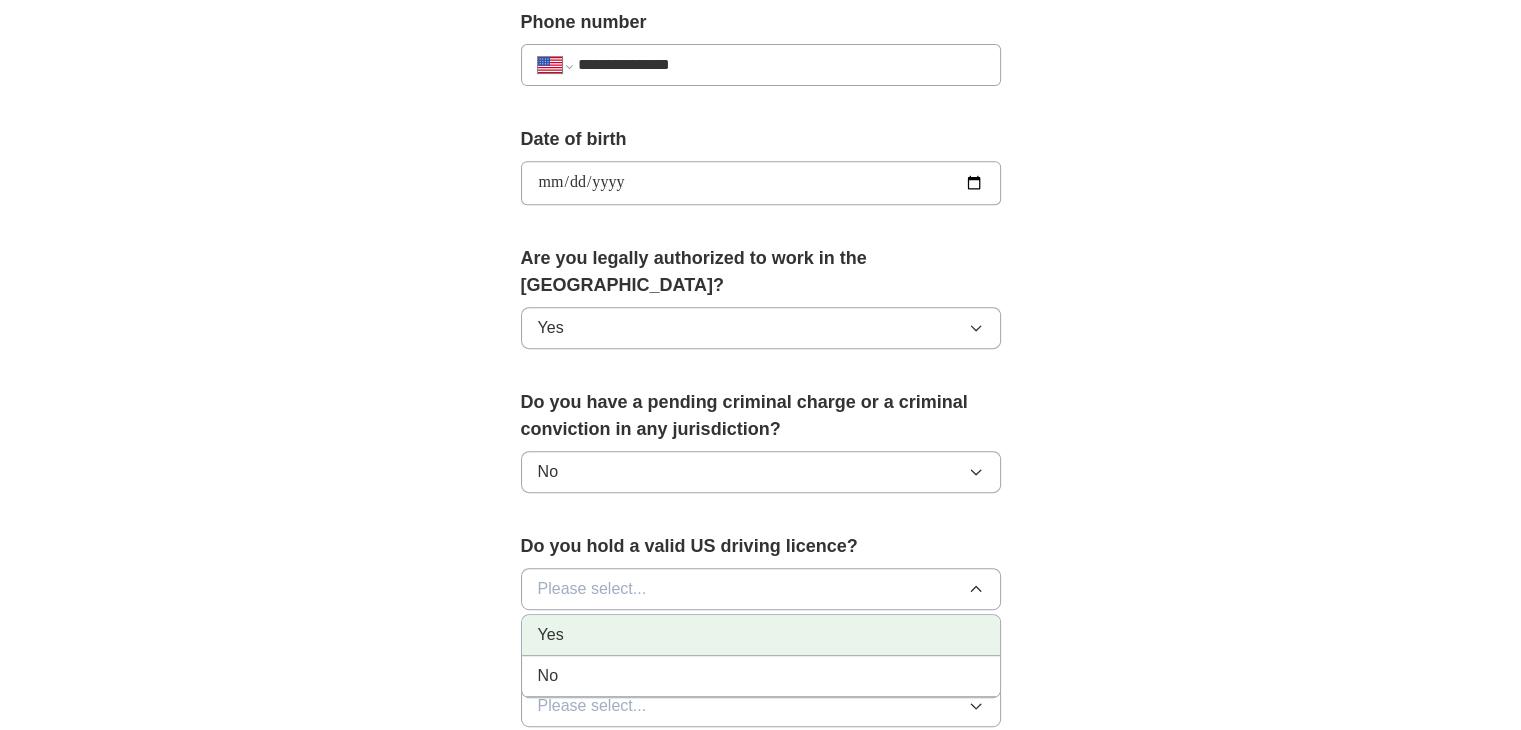 click on "Yes" at bounding box center [761, 635] 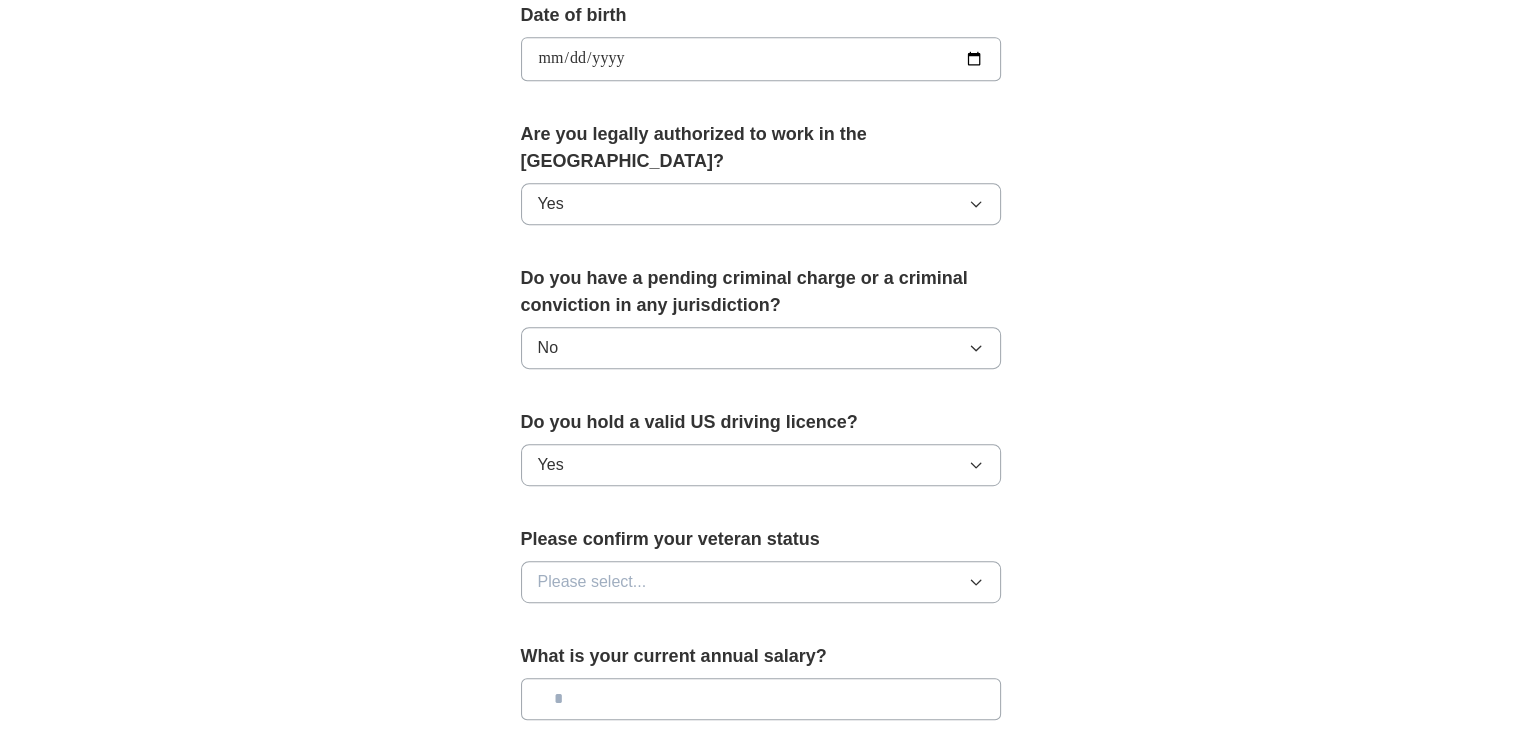 scroll, scrollTop: 1017, scrollLeft: 0, axis: vertical 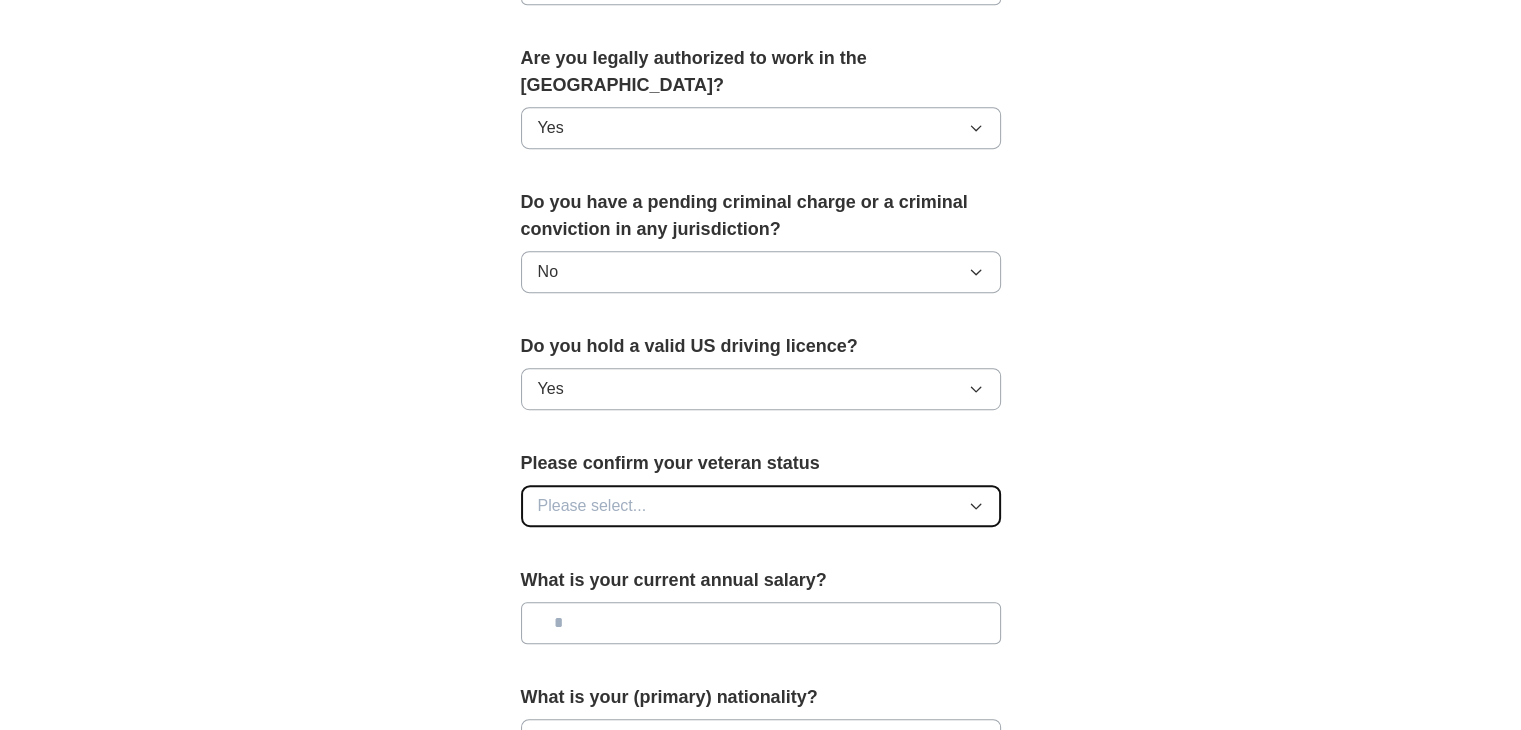 click on "Please select..." at bounding box center [761, 506] 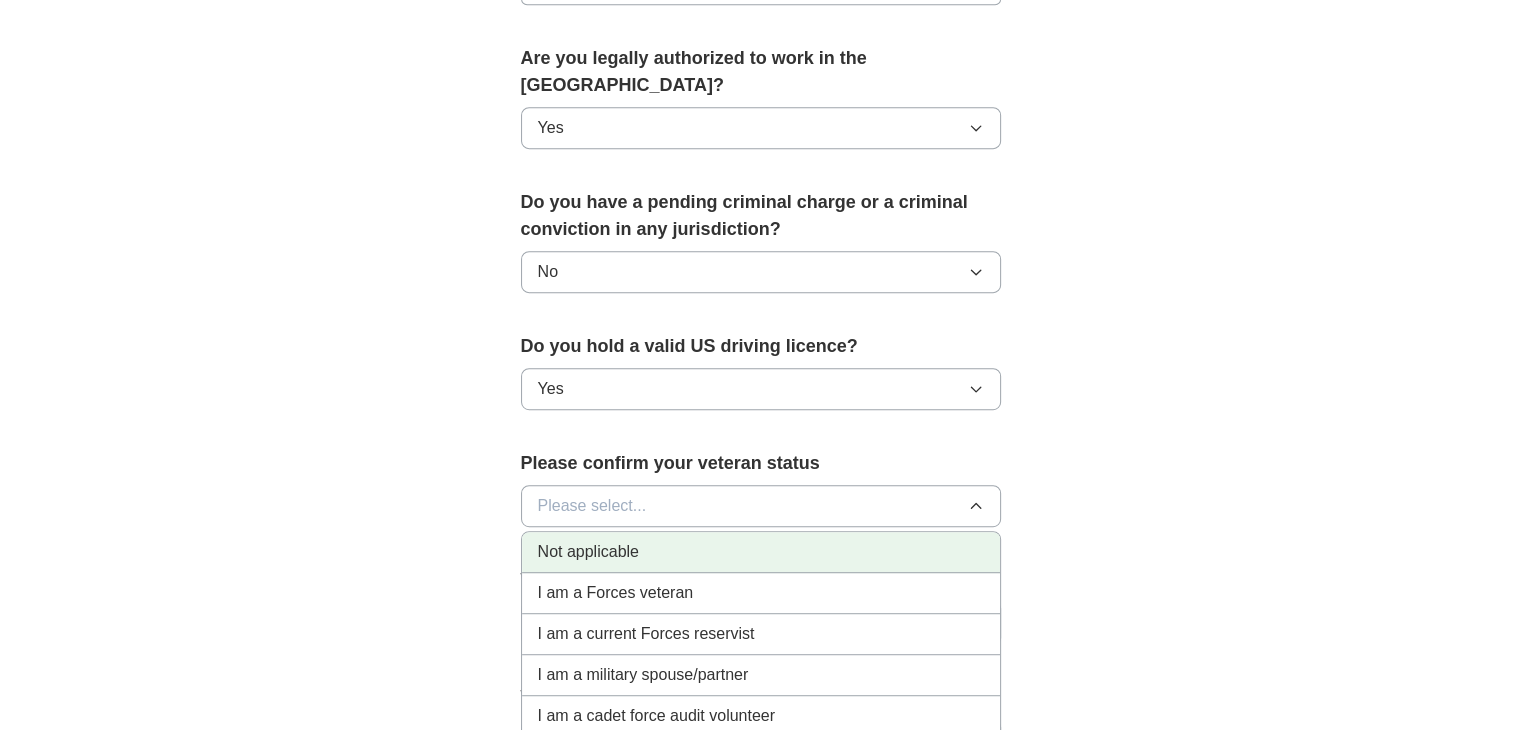 click on "Not applicable" at bounding box center (761, 552) 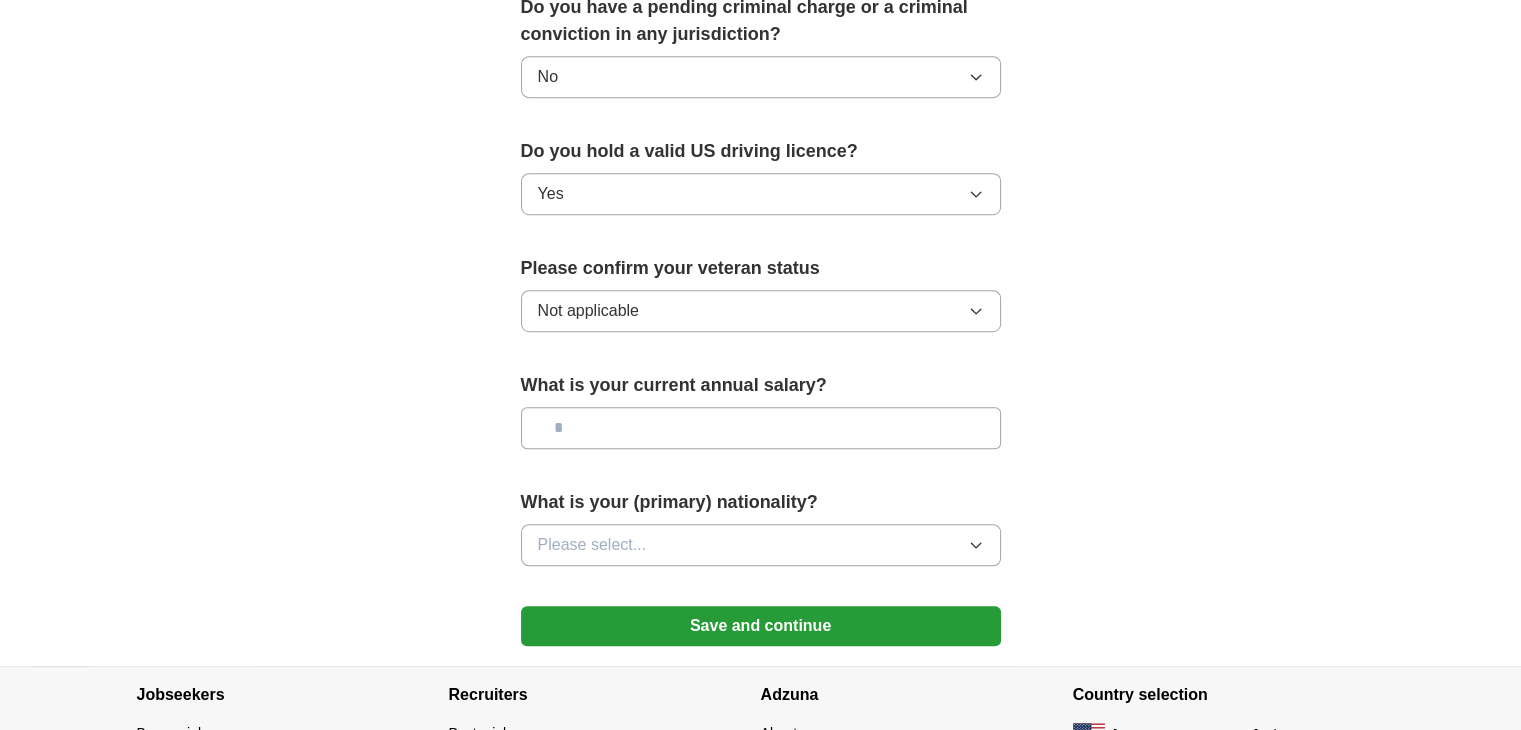 scroll, scrollTop: 1217, scrollLeft: 0, axis: vertical 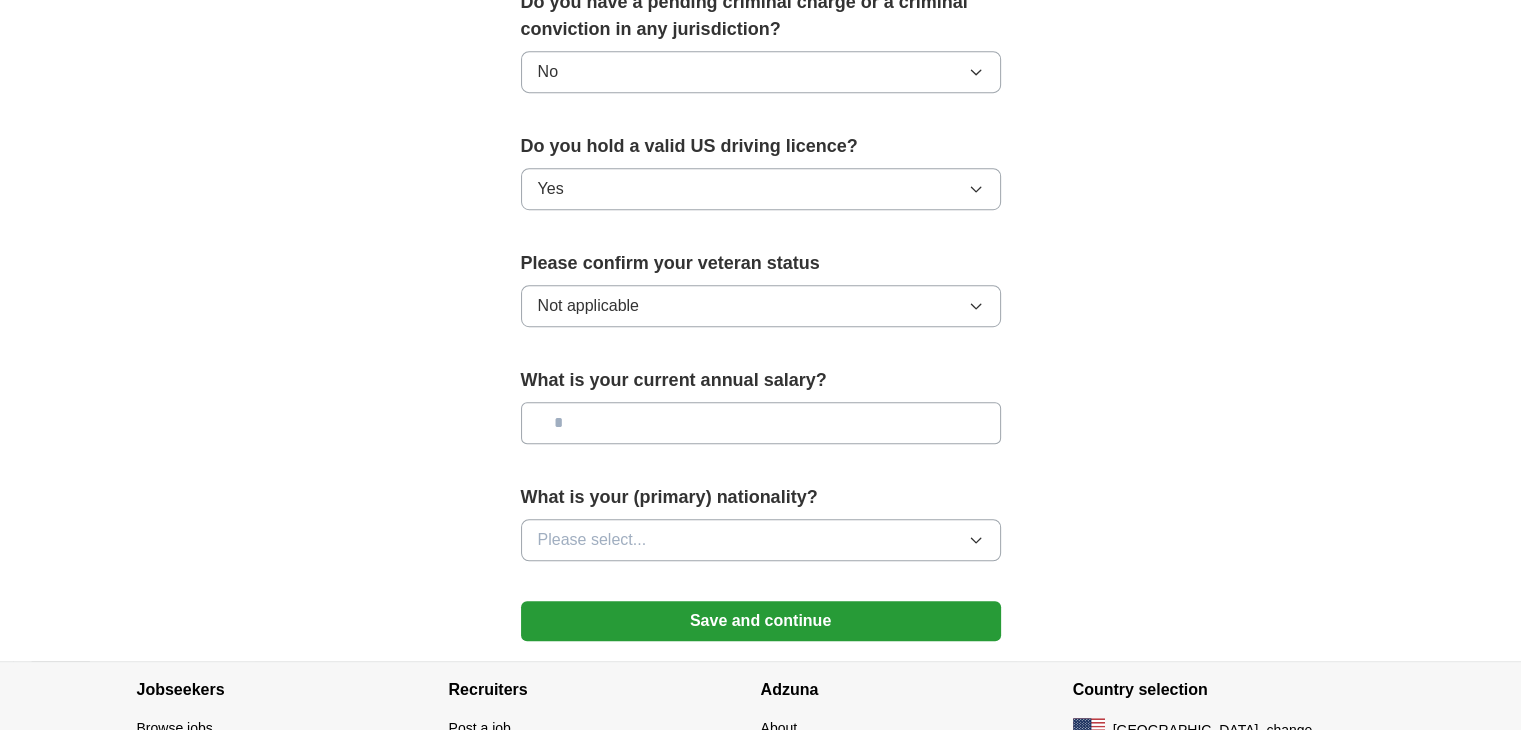click at bounding box center [761, 423] 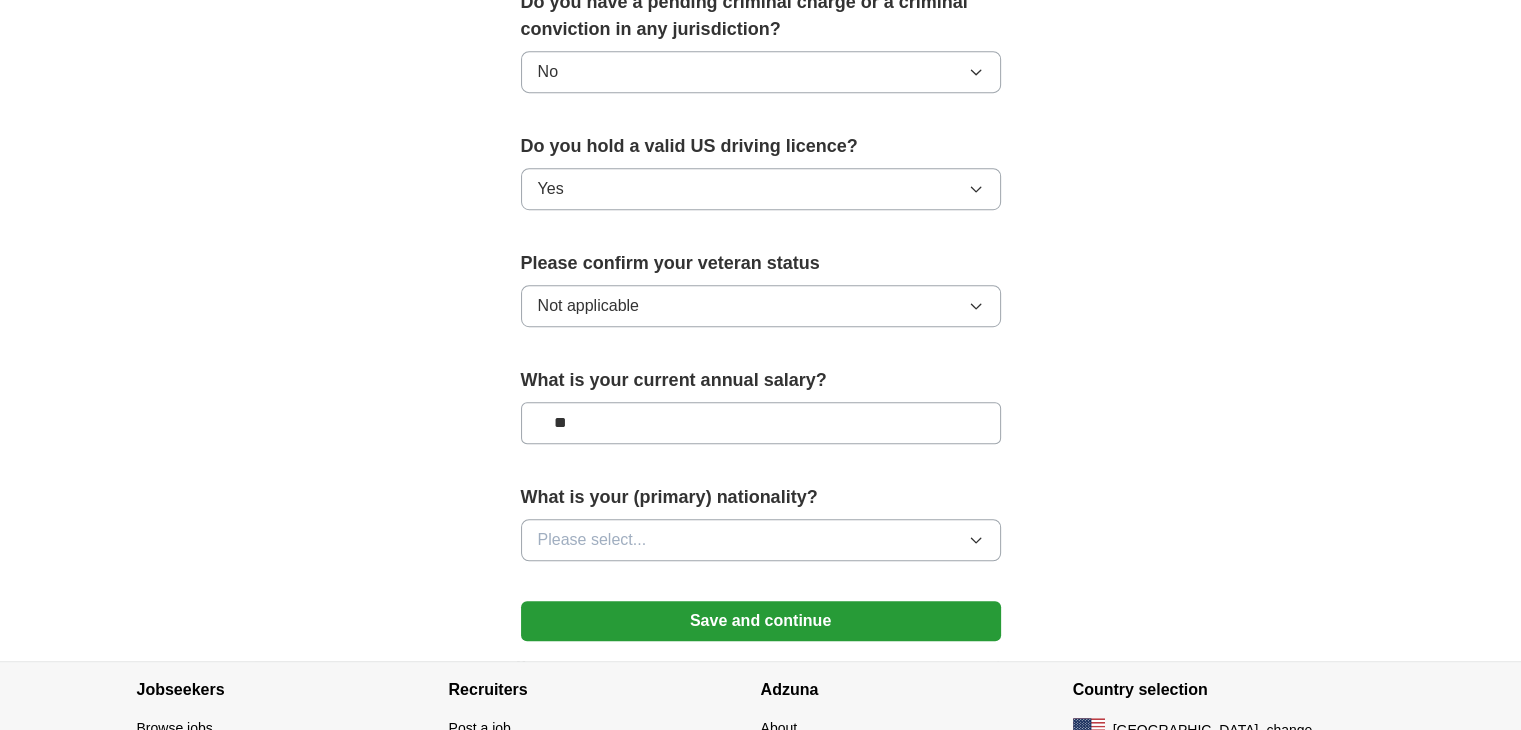 type on "**" 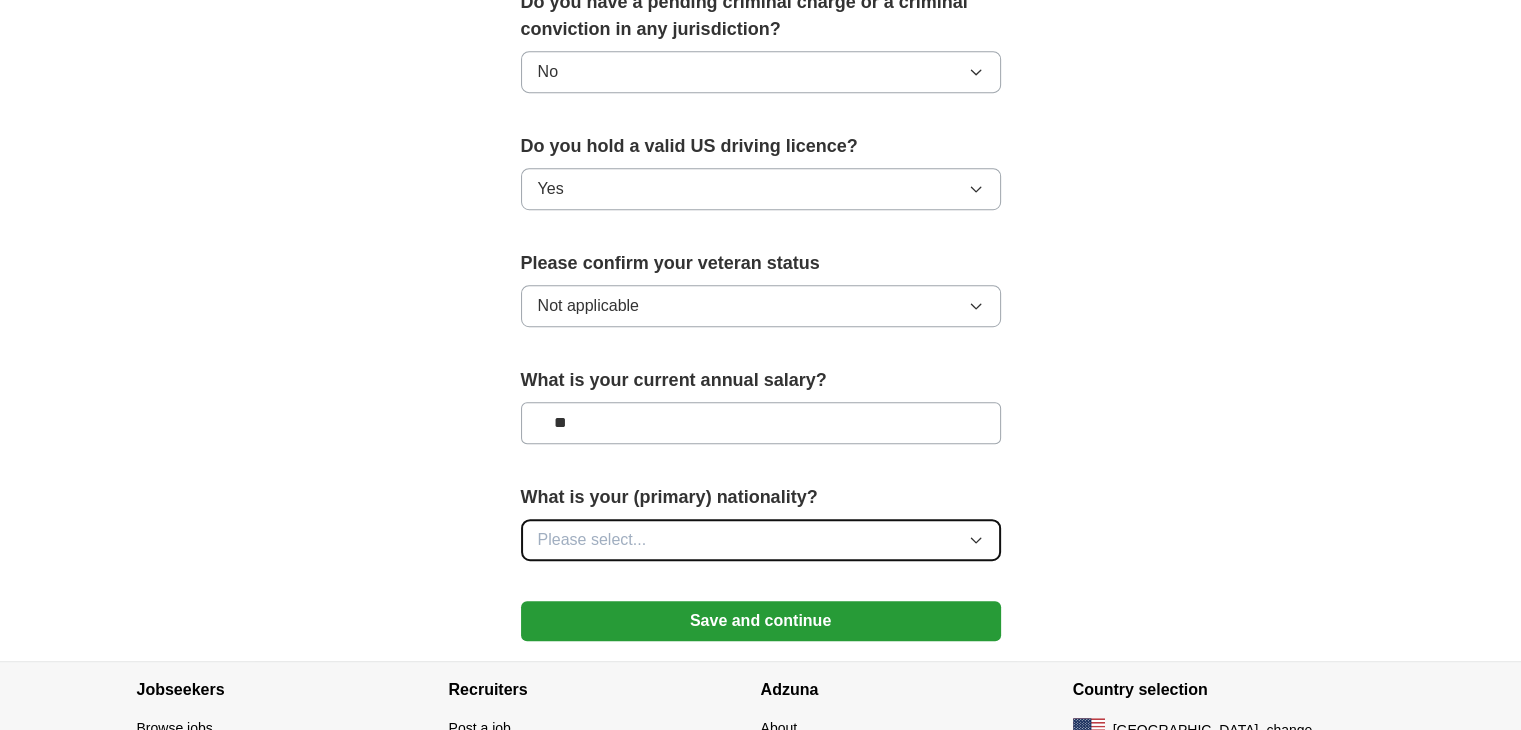 click on "Please select..." at bounding box center (761, 540) 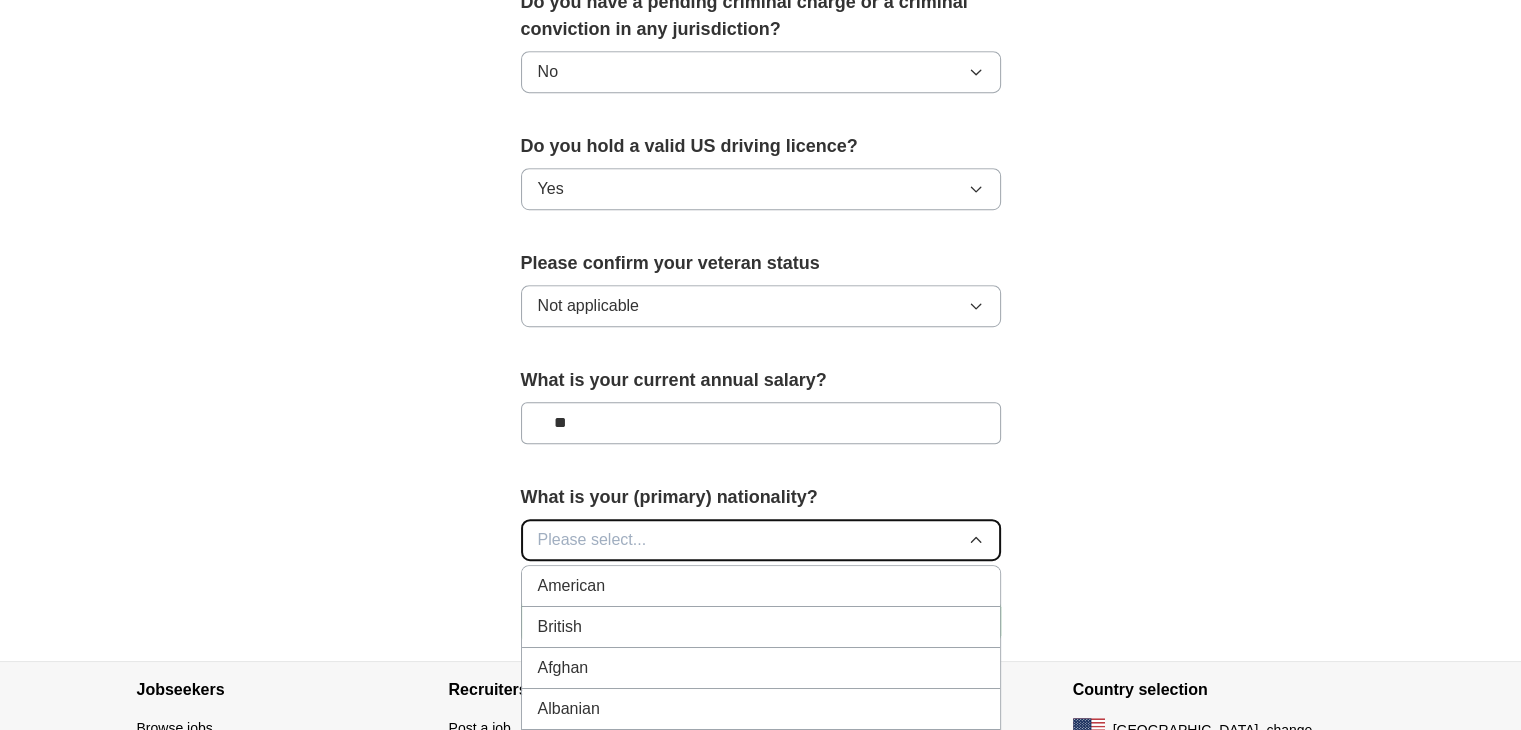 type 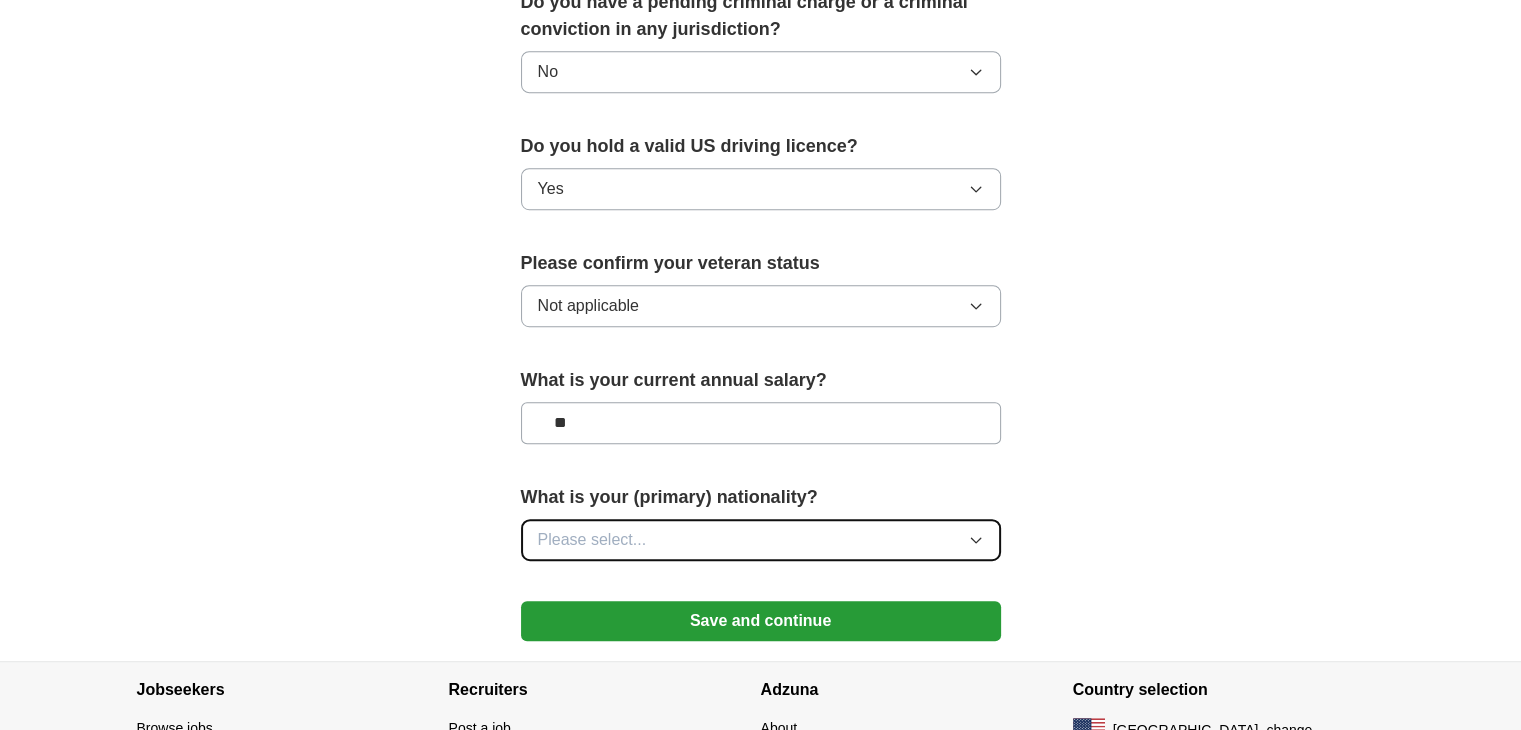 click on "Please select..." at bounding box center (761, 540) 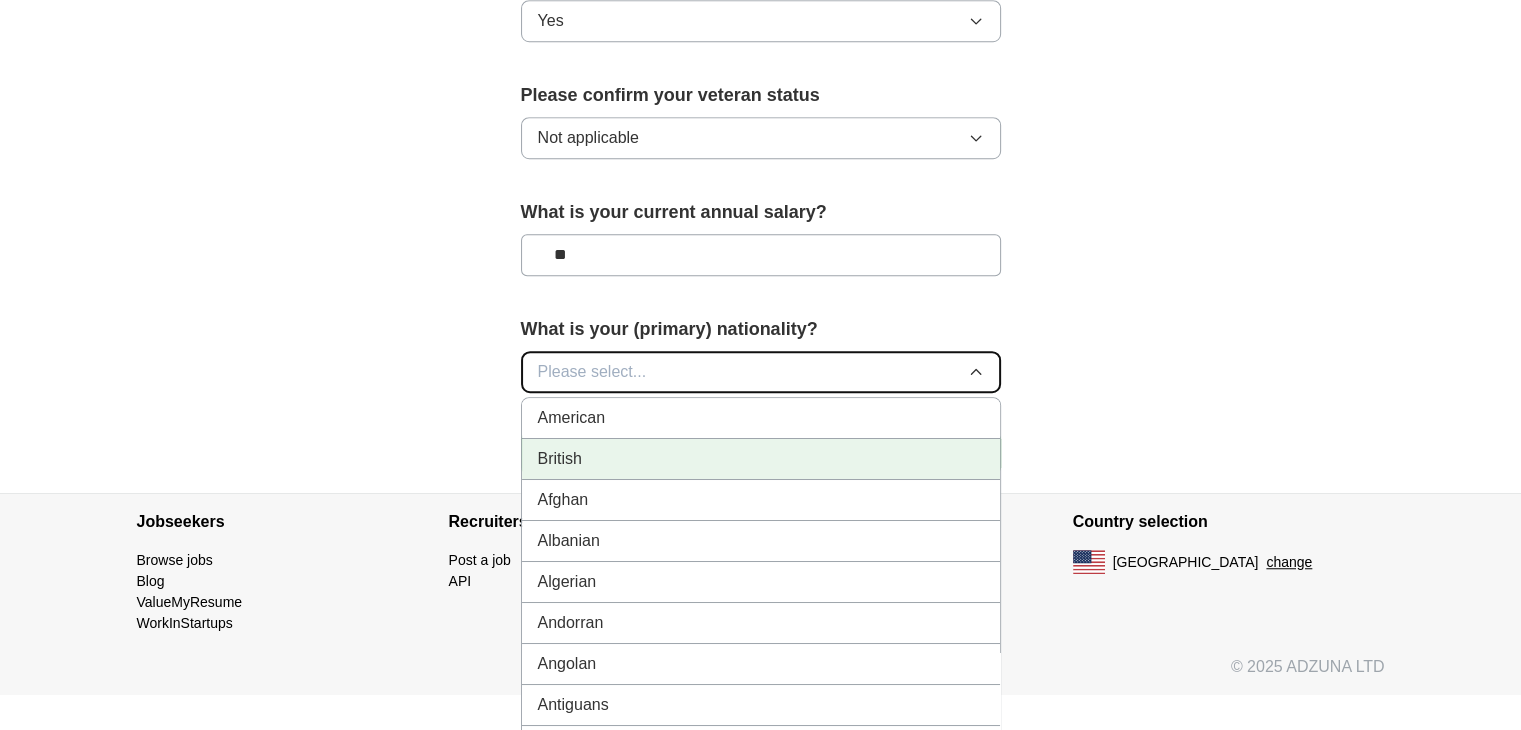 scroll, scrollTop: 1420, scrollLeft: 0, axis: vertical 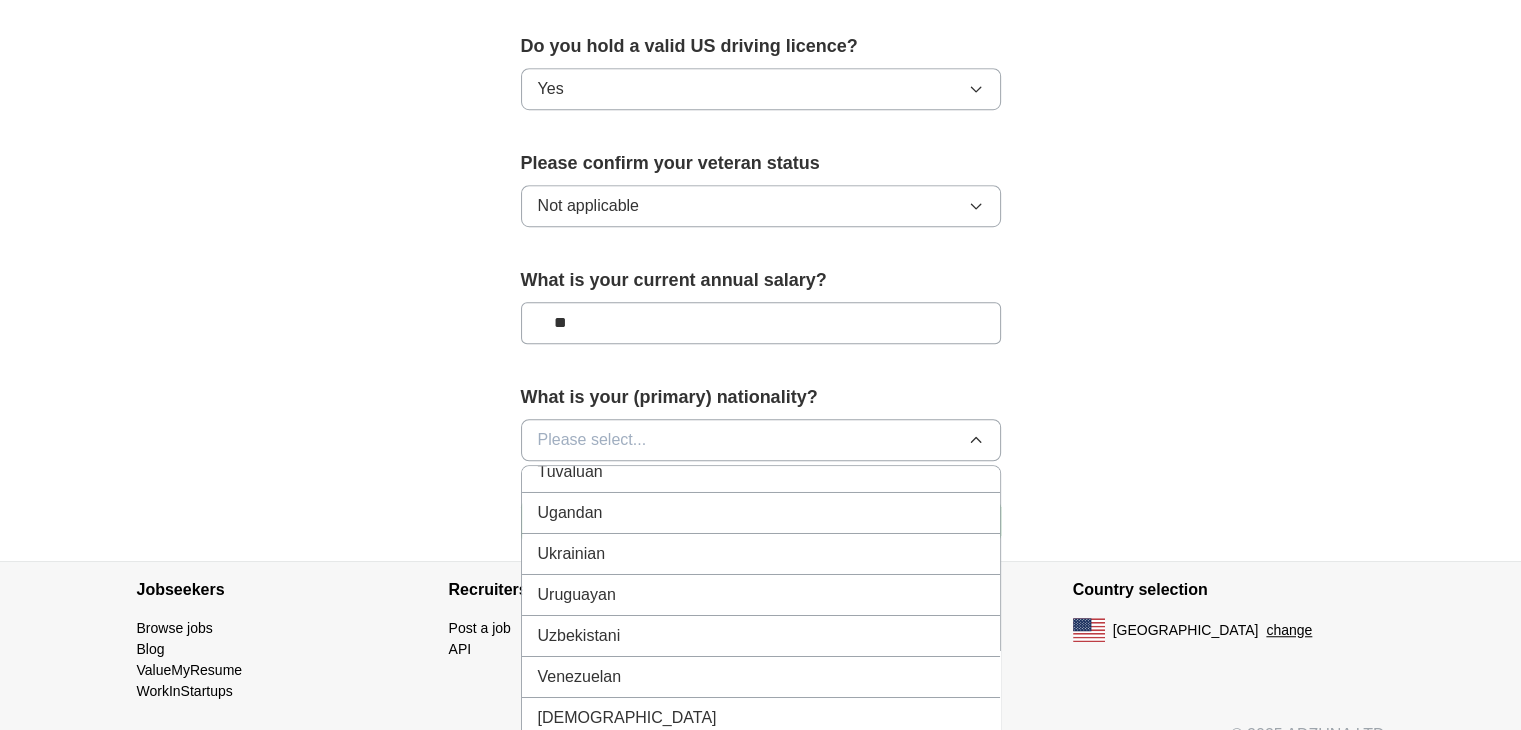 click on "**********" at bounding box center (760, -277) 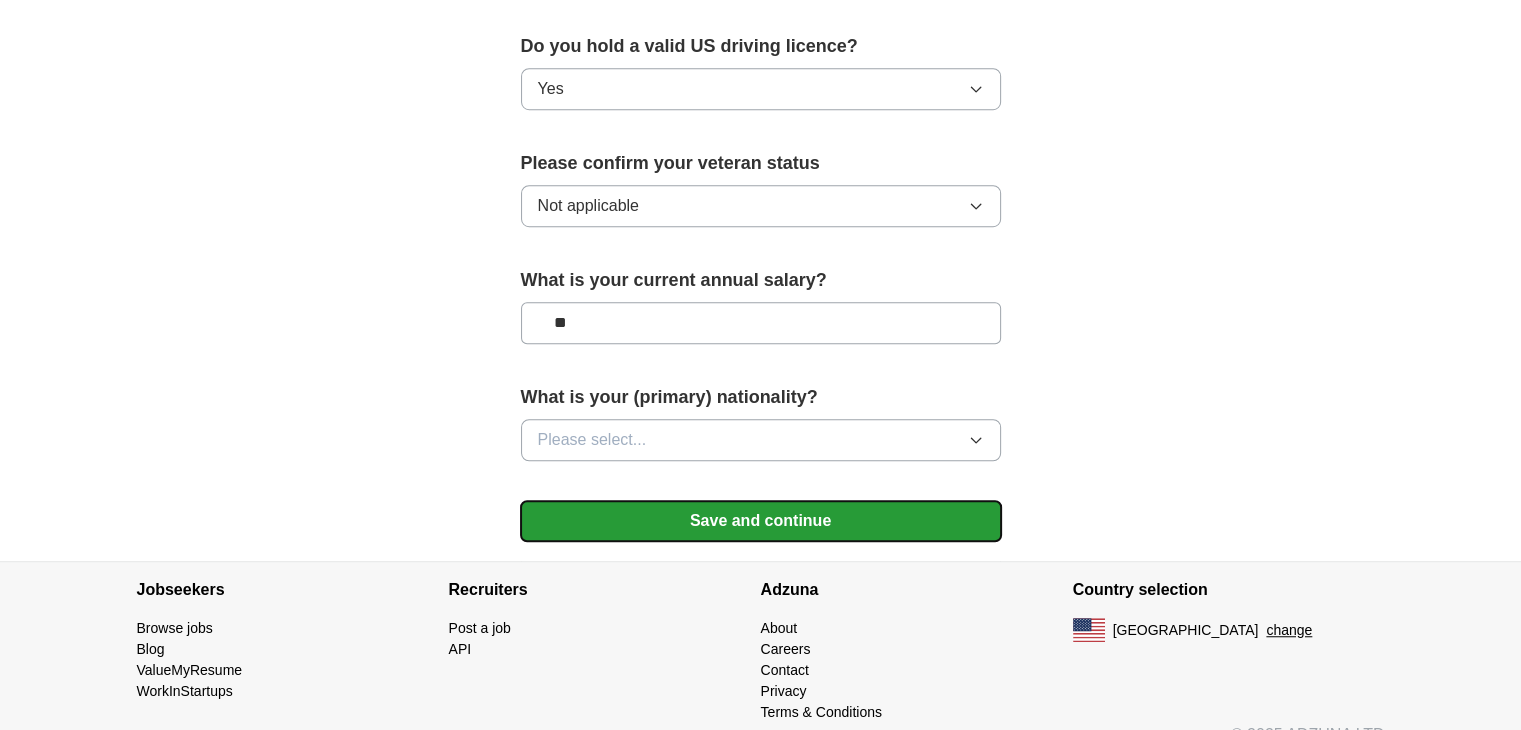 click on "Save and continue" at bounding box center (761, 521) 